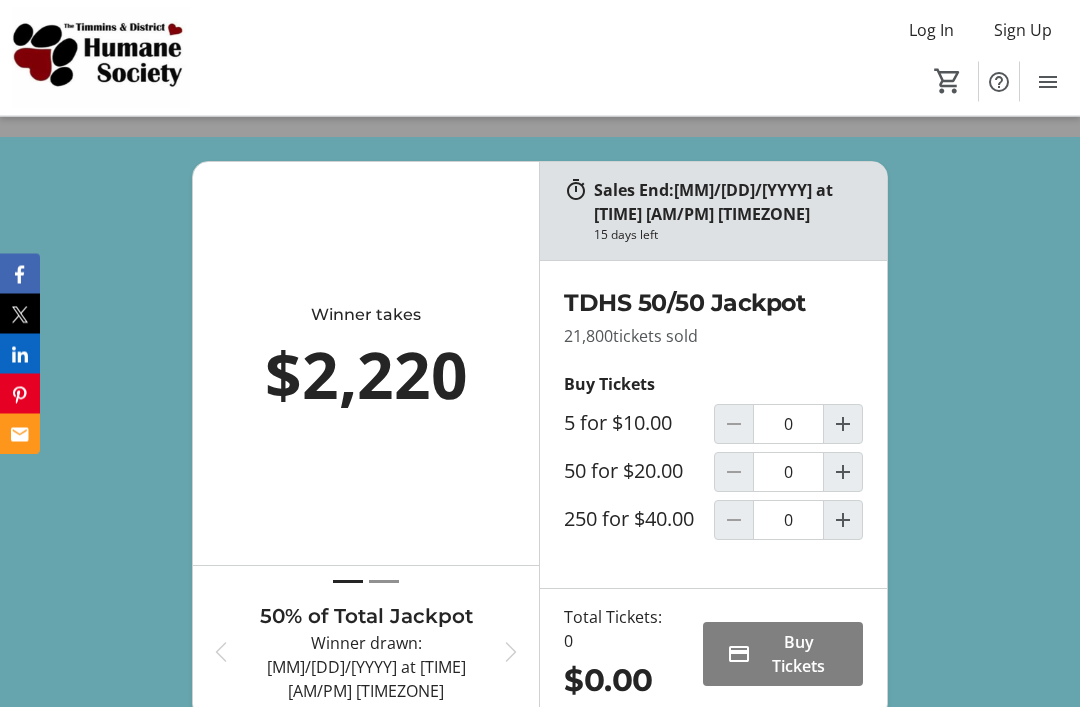 scroll, scrollTop: 716, scrollLeft: 0, axis: vertical 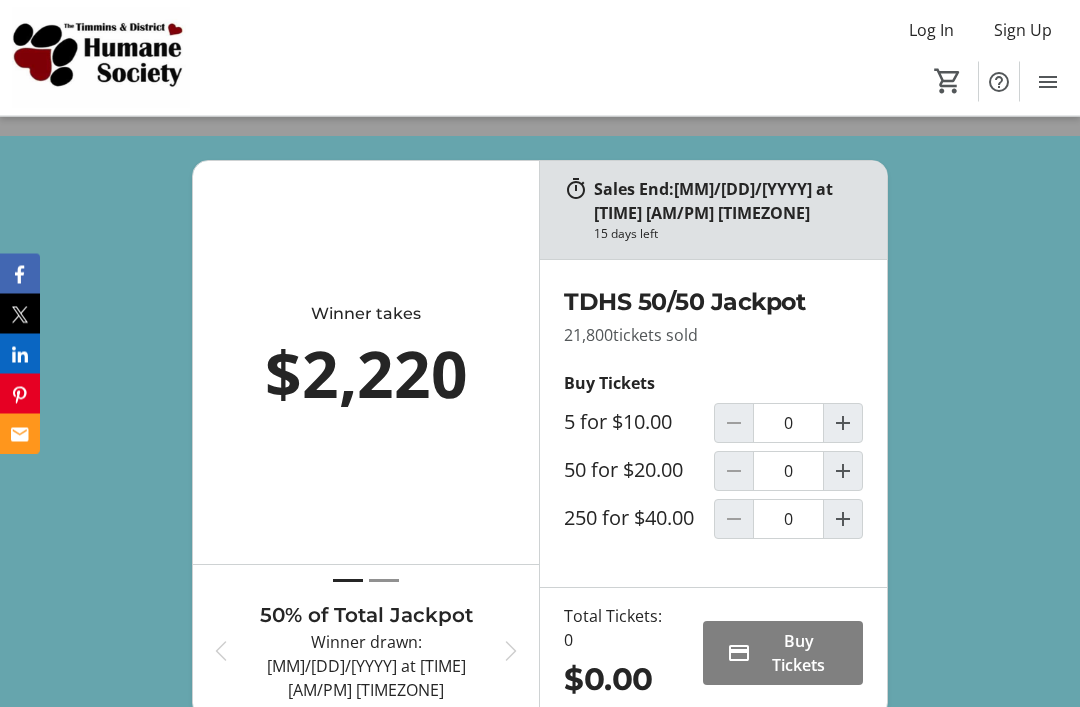 click at bounding box center (843, 424) 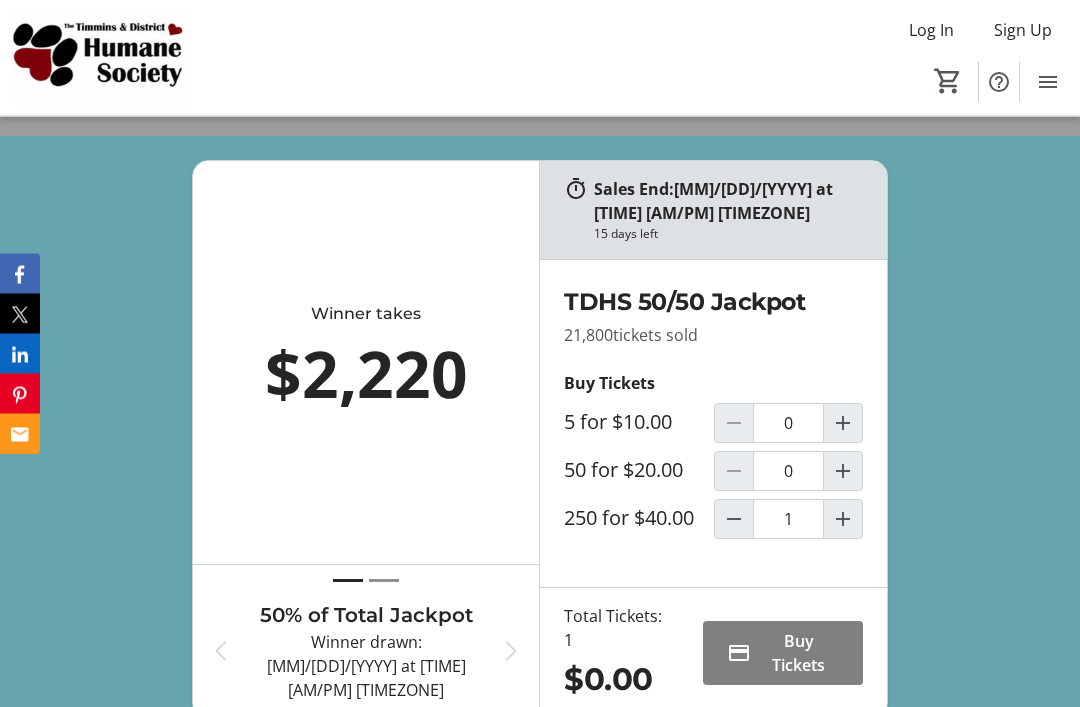 scroll, scrollTop: 717, scrollLeft: 0, axis: vertical 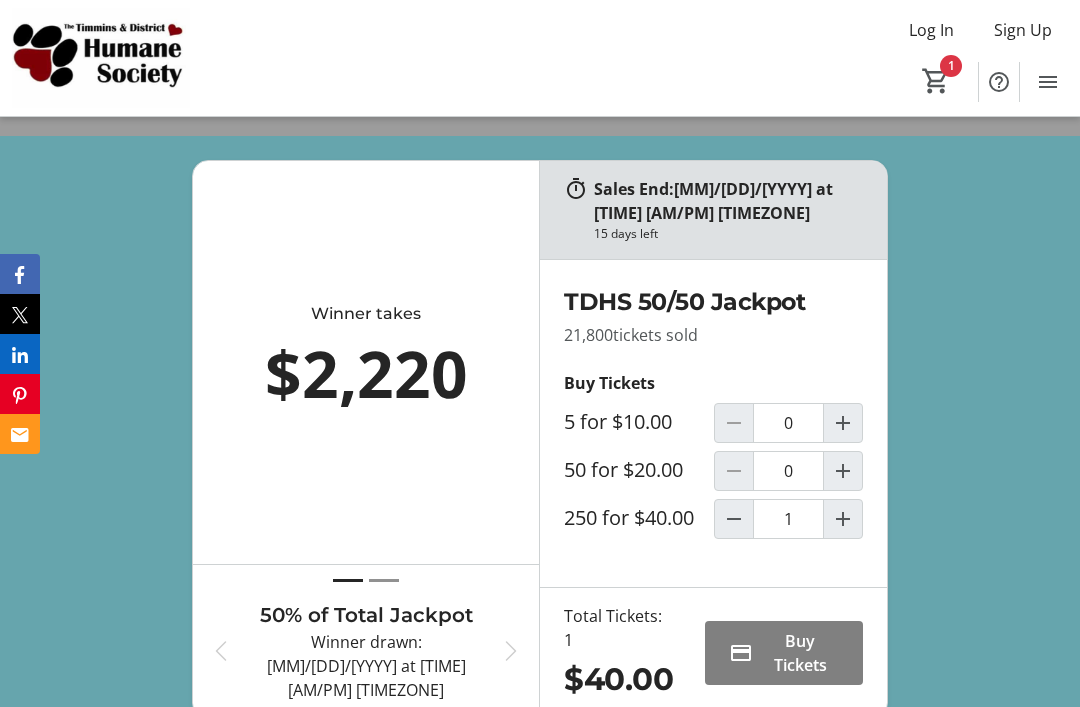 click at bounding box center [843, 519] 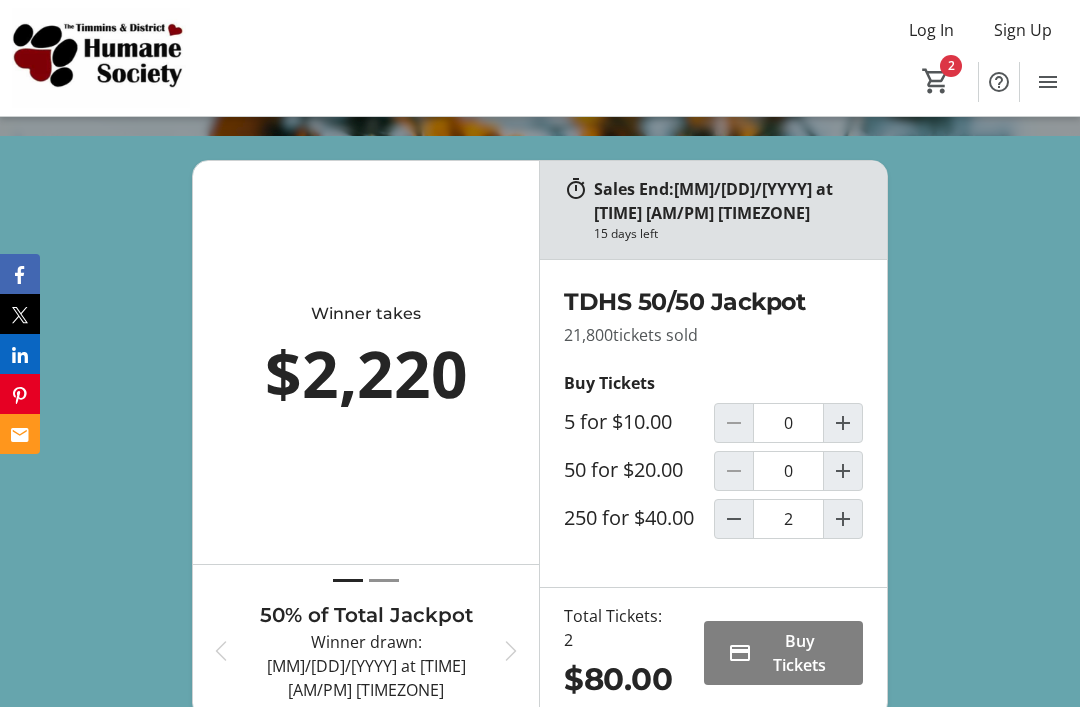 click on "Buy Tickets" at bounding box center (799, 653) 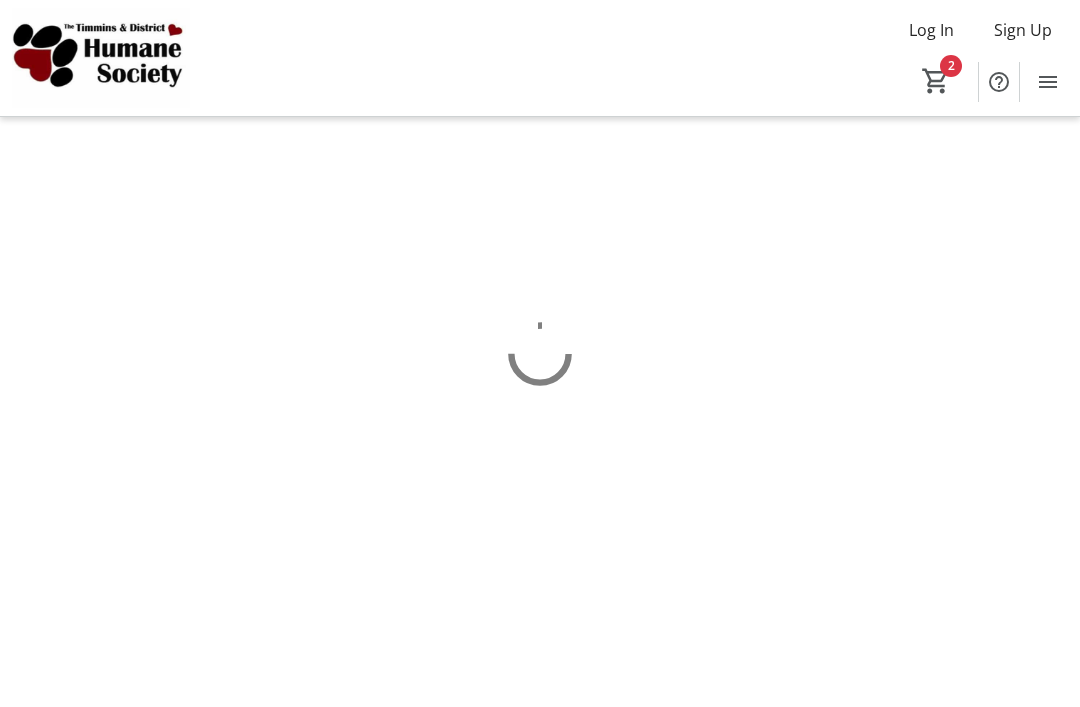scroll, scrollTop: 0, scrollLeft: 0, axis: both 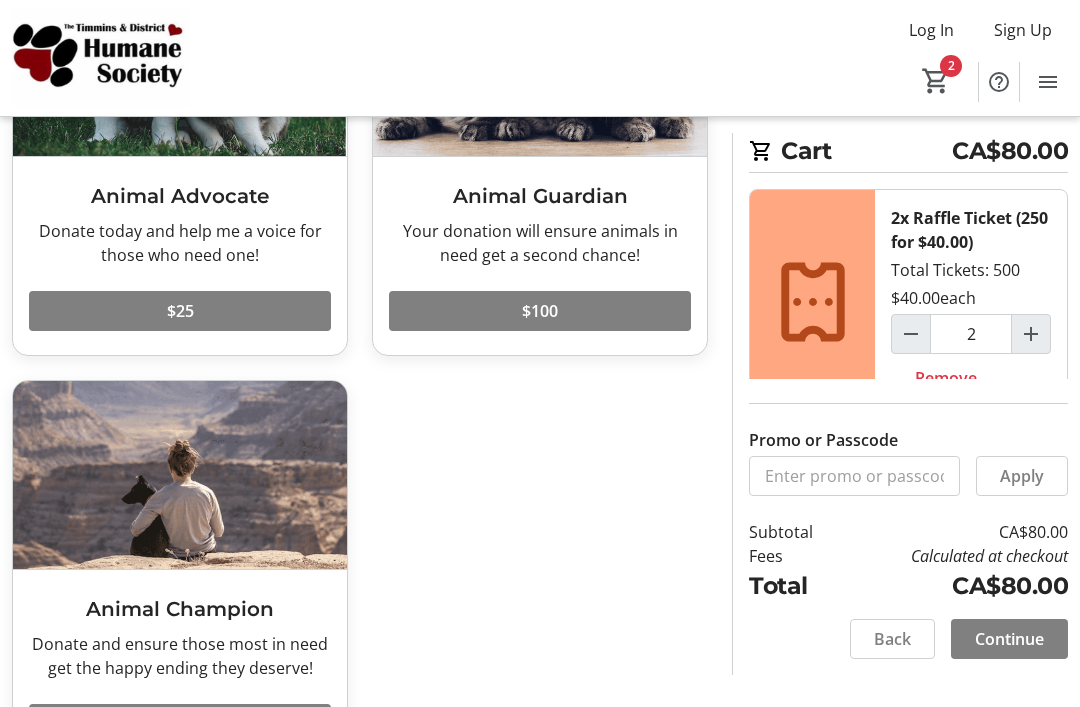click at bounding box center [180, 311] 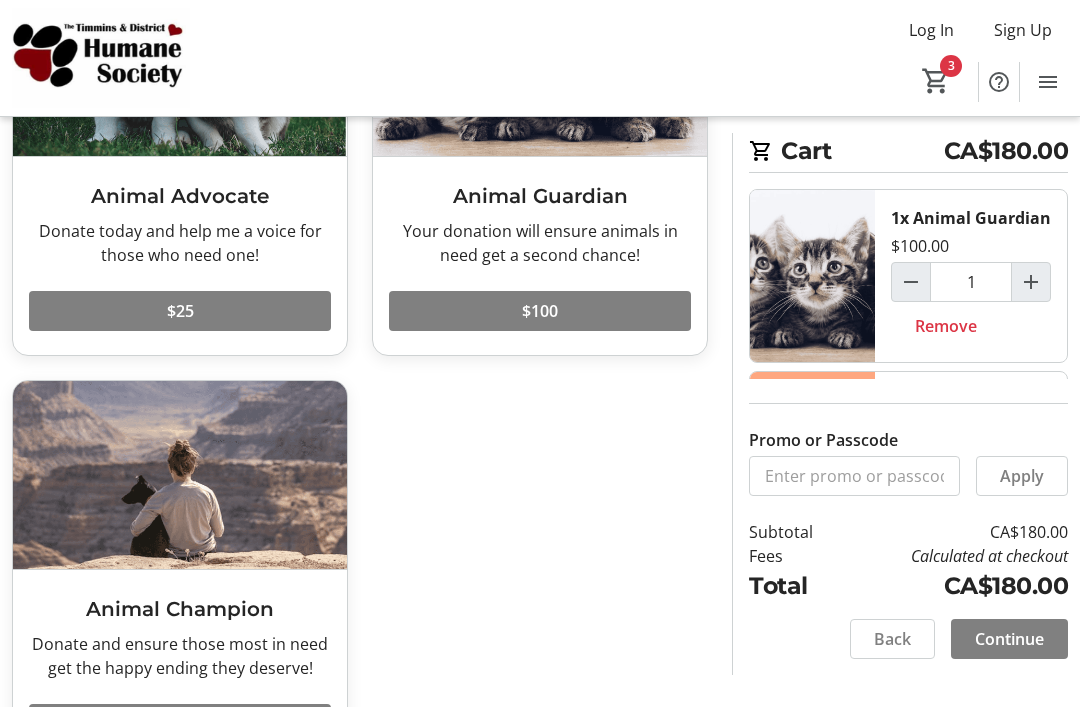 scroll, scrollTop: 279, scrollLeft: 0, axis: vertical 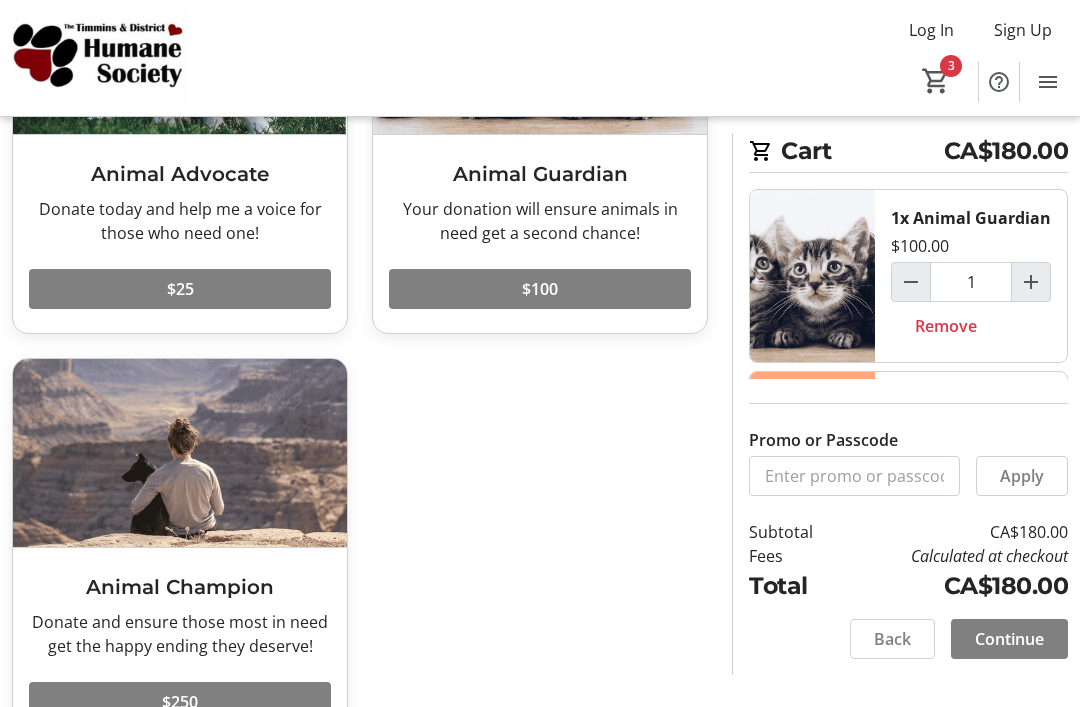 click at bounding box center (1009, 639) 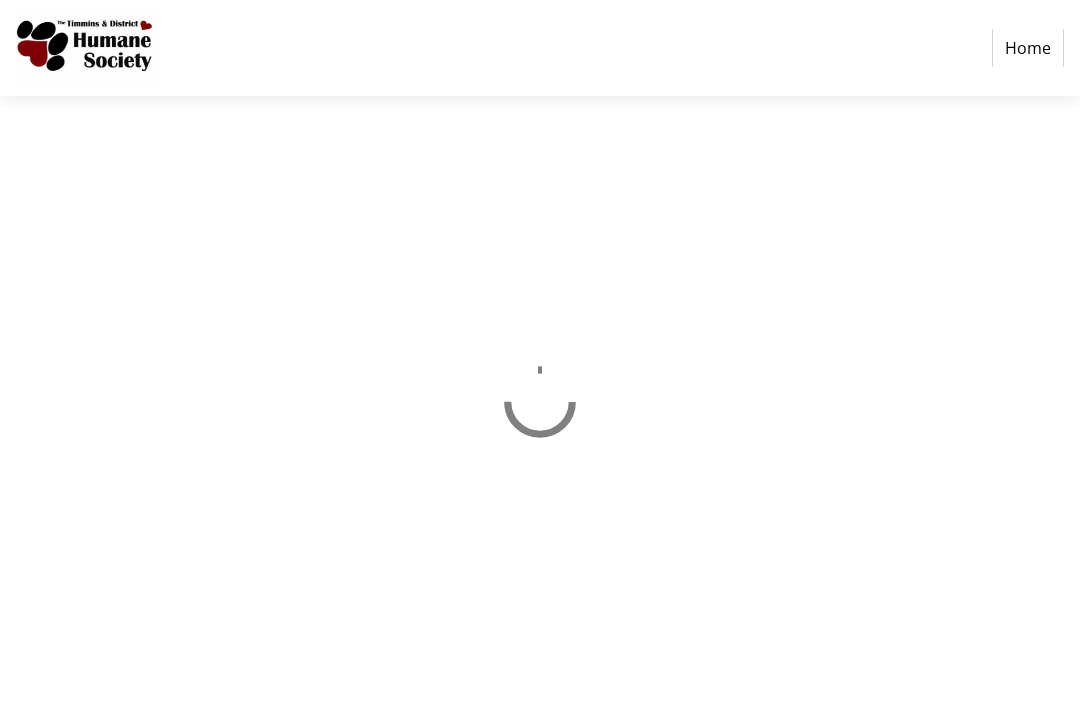 scroll, scrollTop: 0, scrollLeft: 0, axis: both 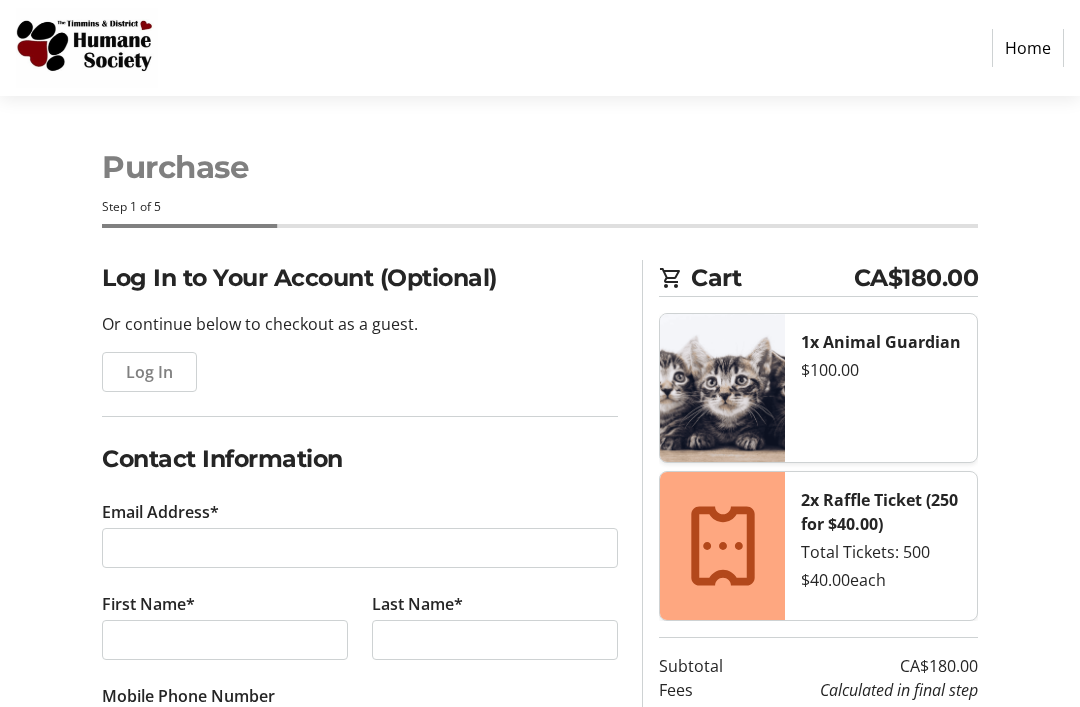 click on "Log In" at bounding box center (149, 372) 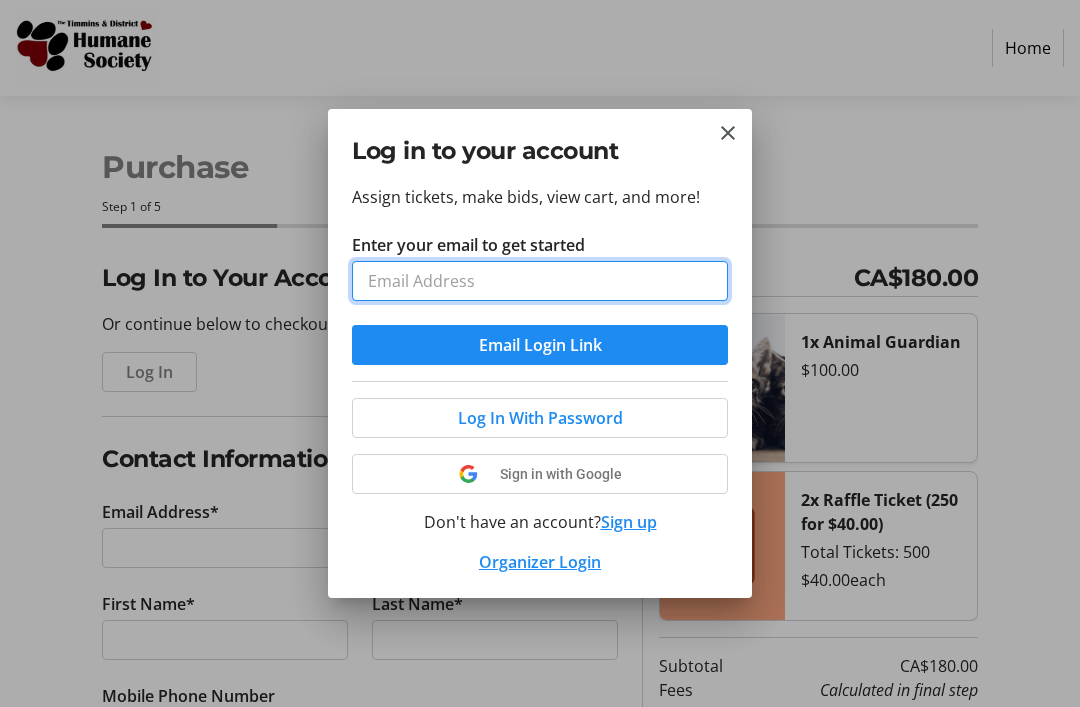 click on "Enter your email to get started" at bounding box center [540, 281] 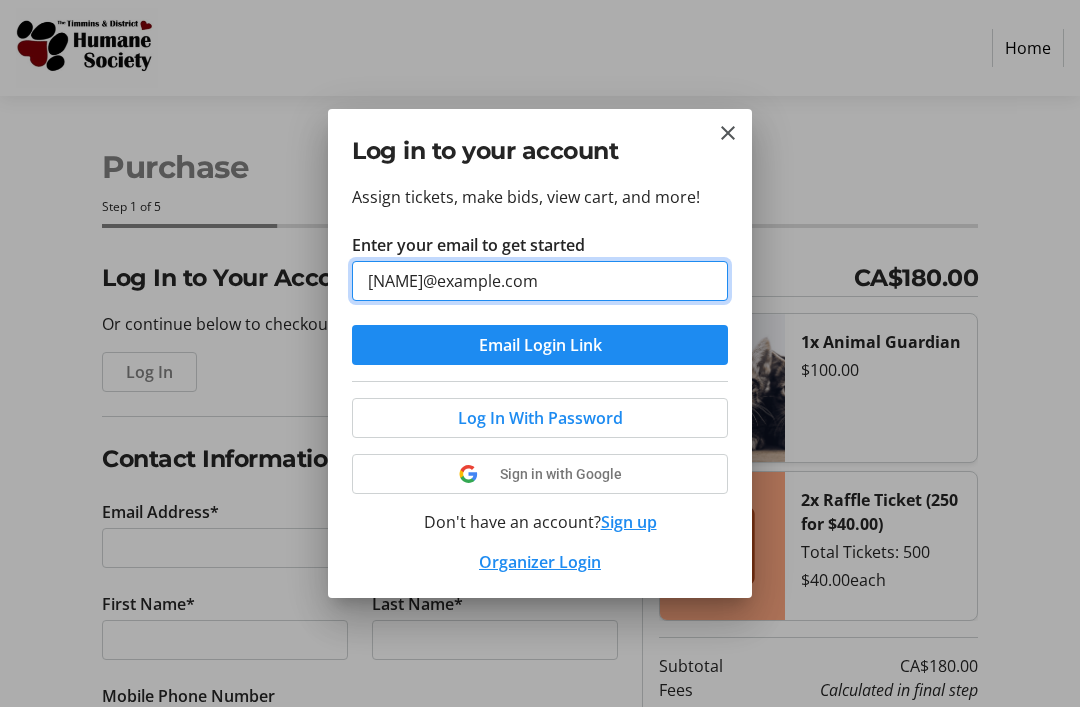 type on "[NAME]@example.com" 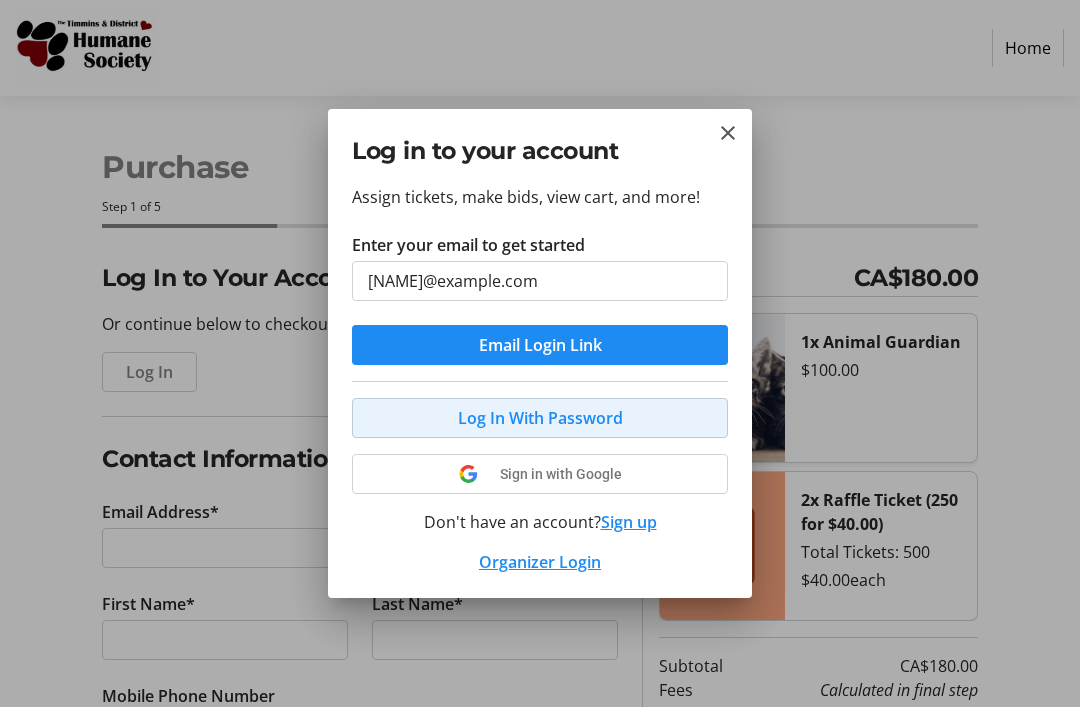 click on "Log In With Password" at bounding box center [540, 418] 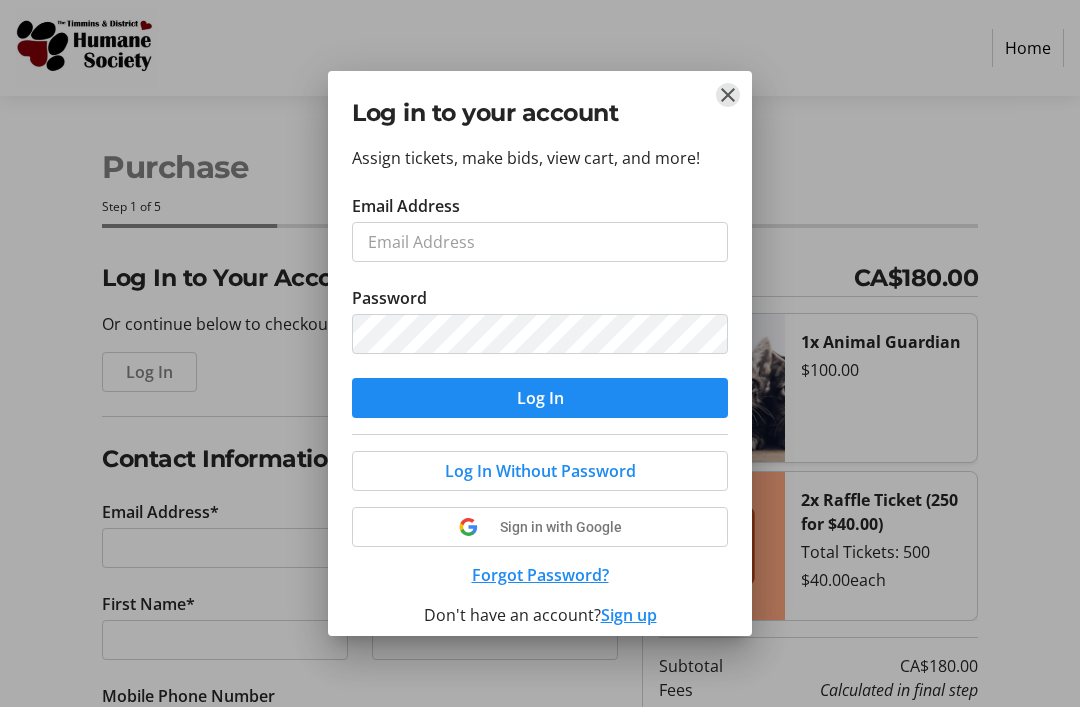 click at bounding box center (728, 95) 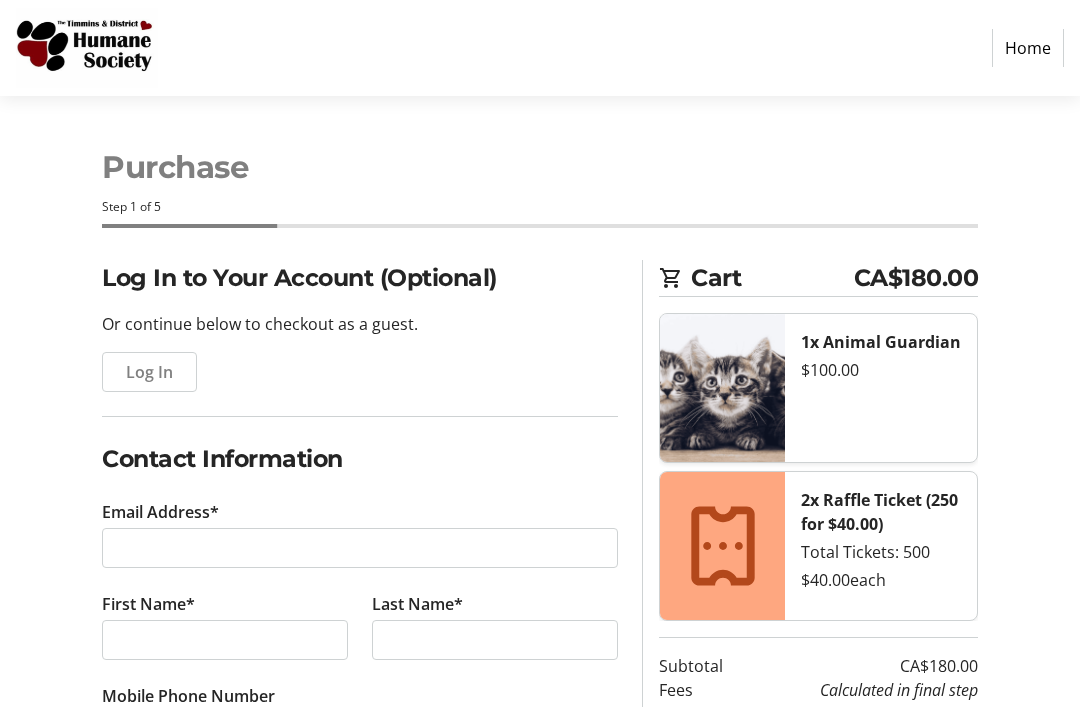 click on "Log In" at bounding box center [149, 372] 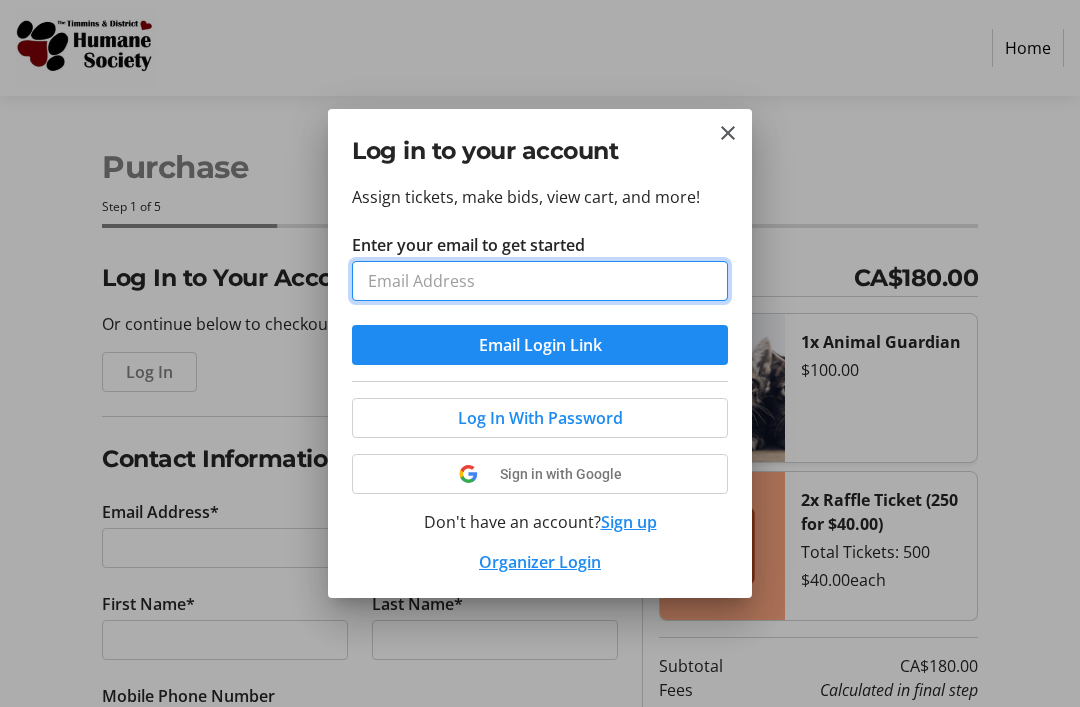 click on "Enter your email to get started" at bounding box center [540, 281] 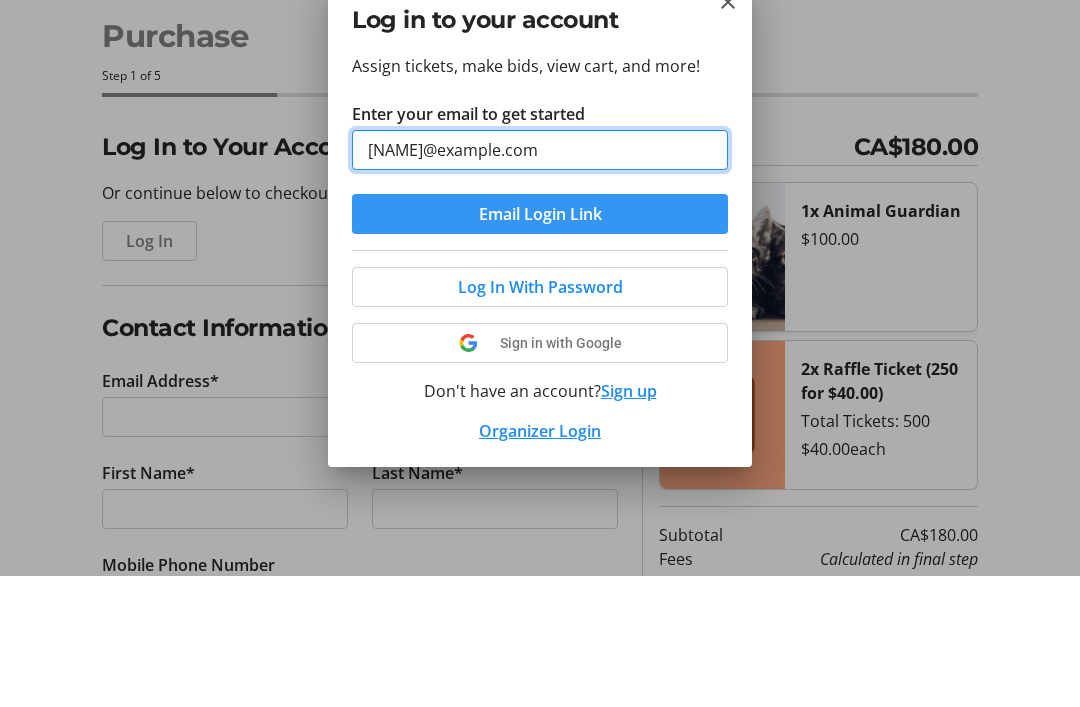 type on "[NAME]@example.com" 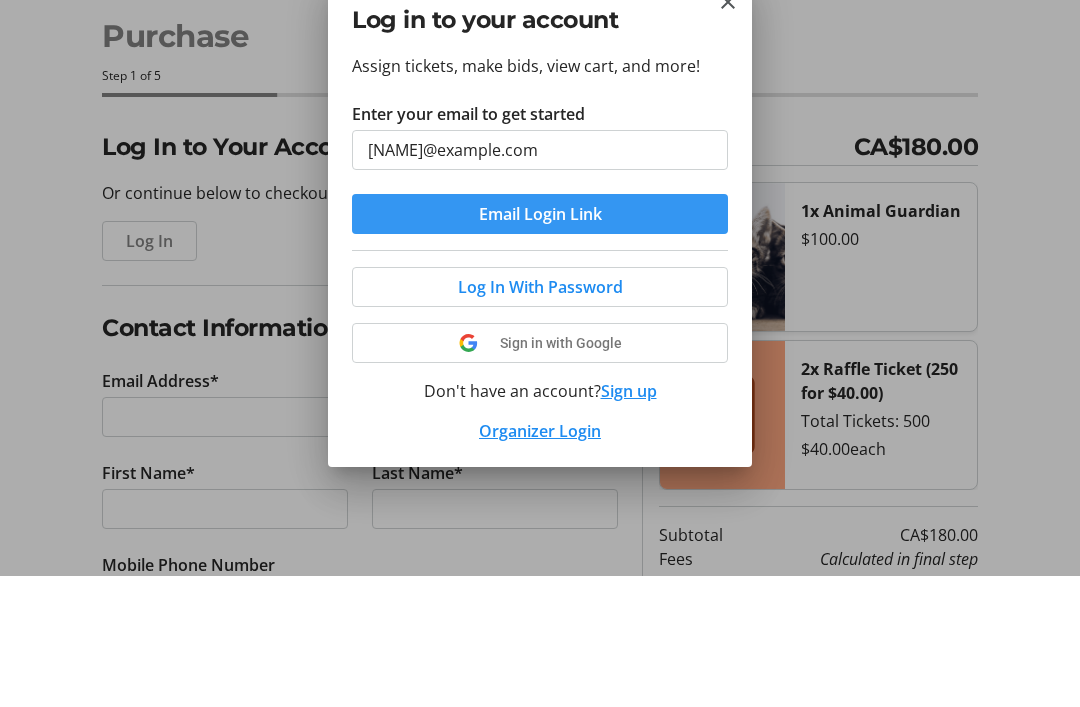 click at bounding box center (540, 345) 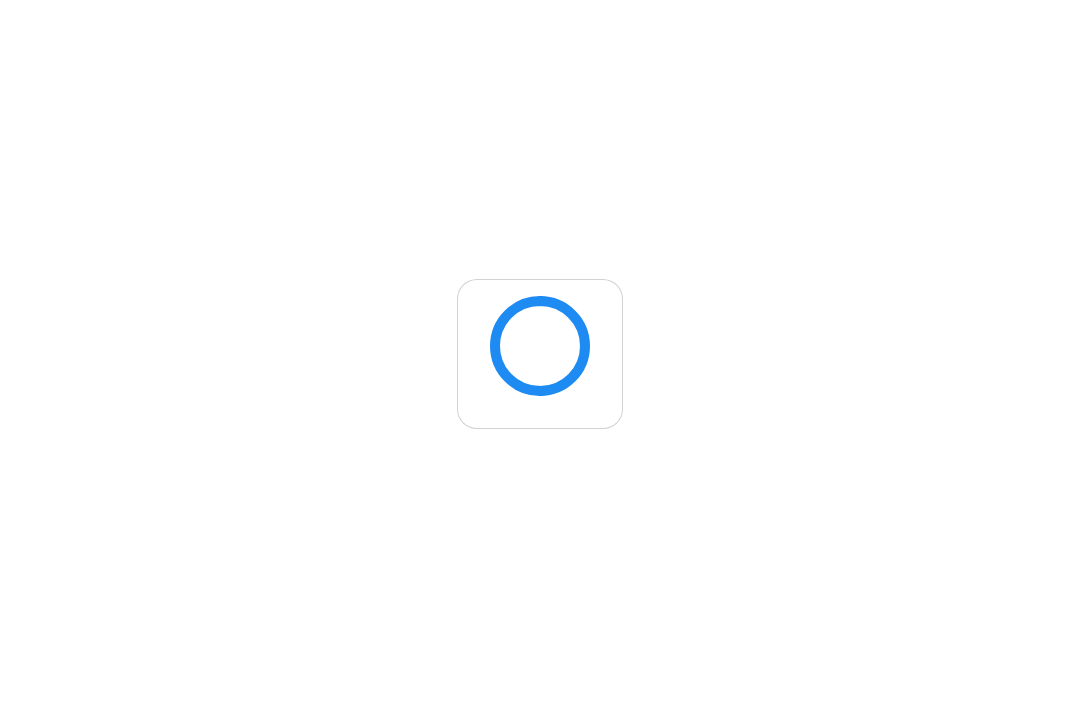 scroll, scrollTop: 0, scrollLeft: 0, axis: both 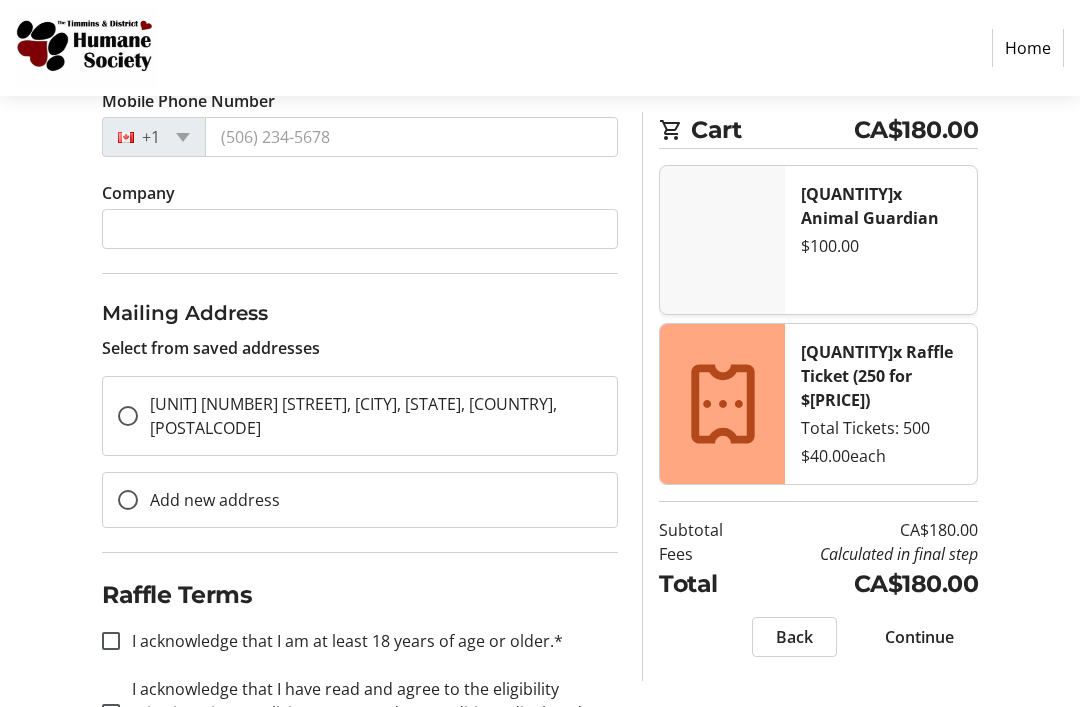 click on "Continue" at bounding box center [919, 637] 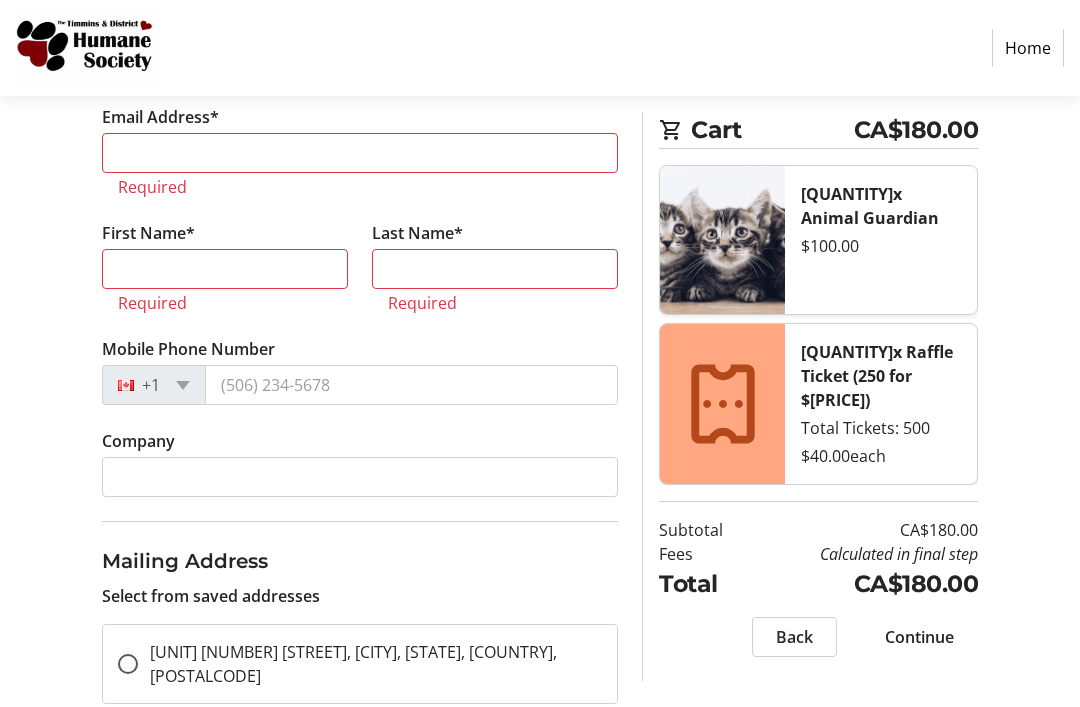 scroll, scrollTop: 371, scrollLeft: 0, axis: vertical 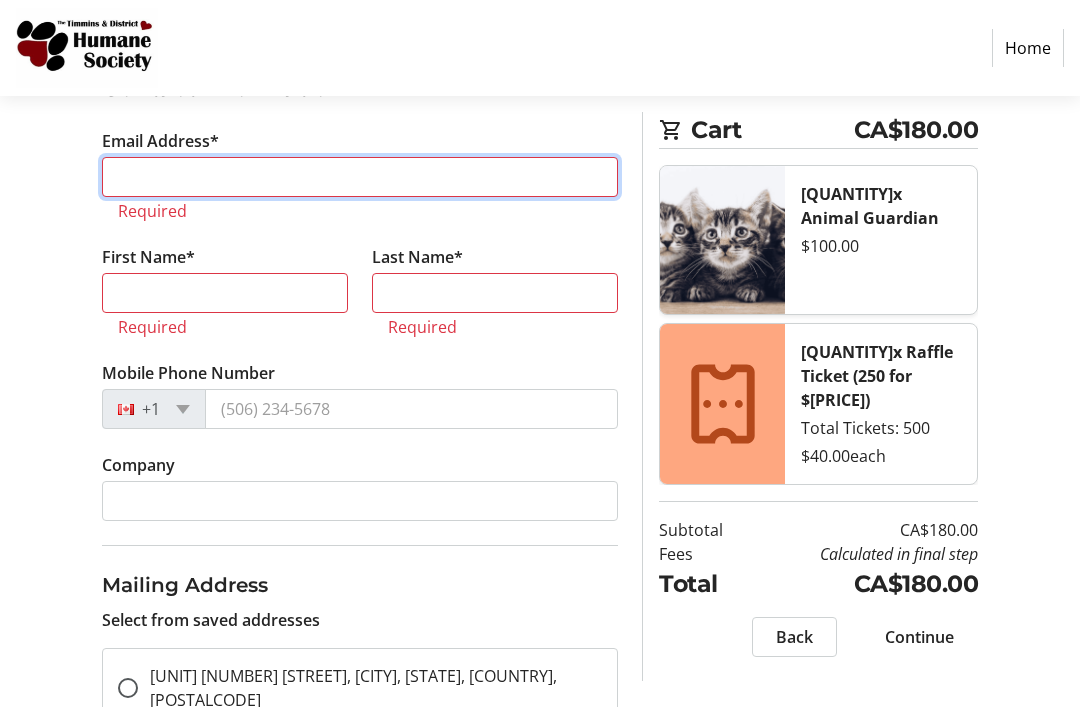 click on "Email Address*" at bounding box center [360, 177] 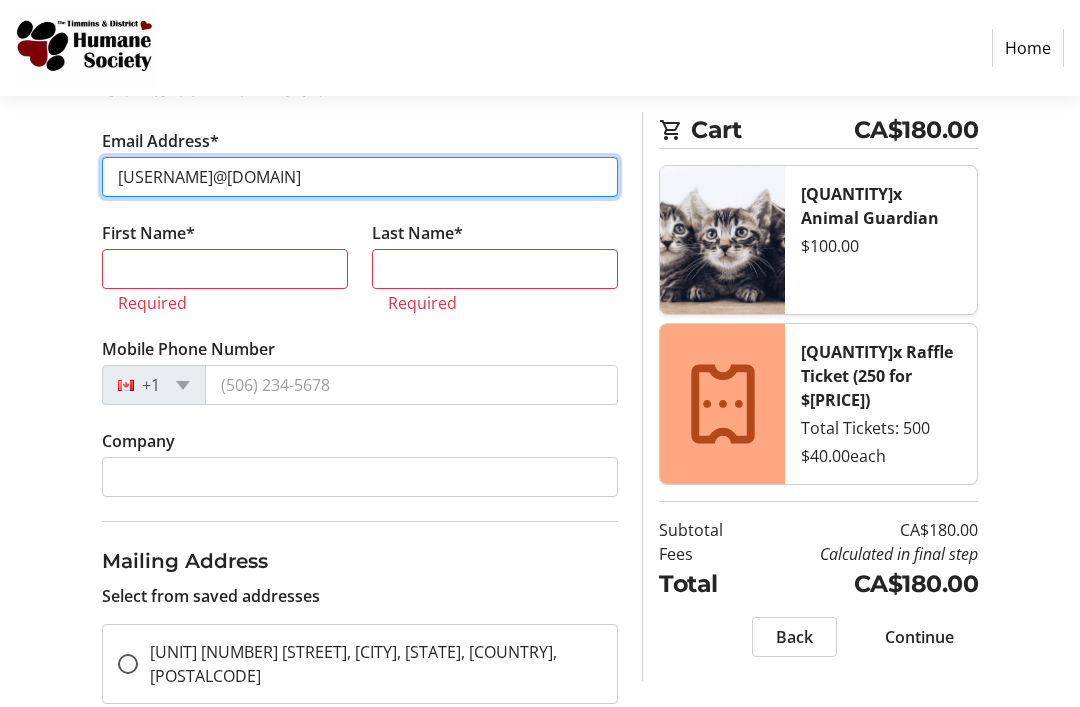 type on "[USERNAME]@[DOMAIN]" 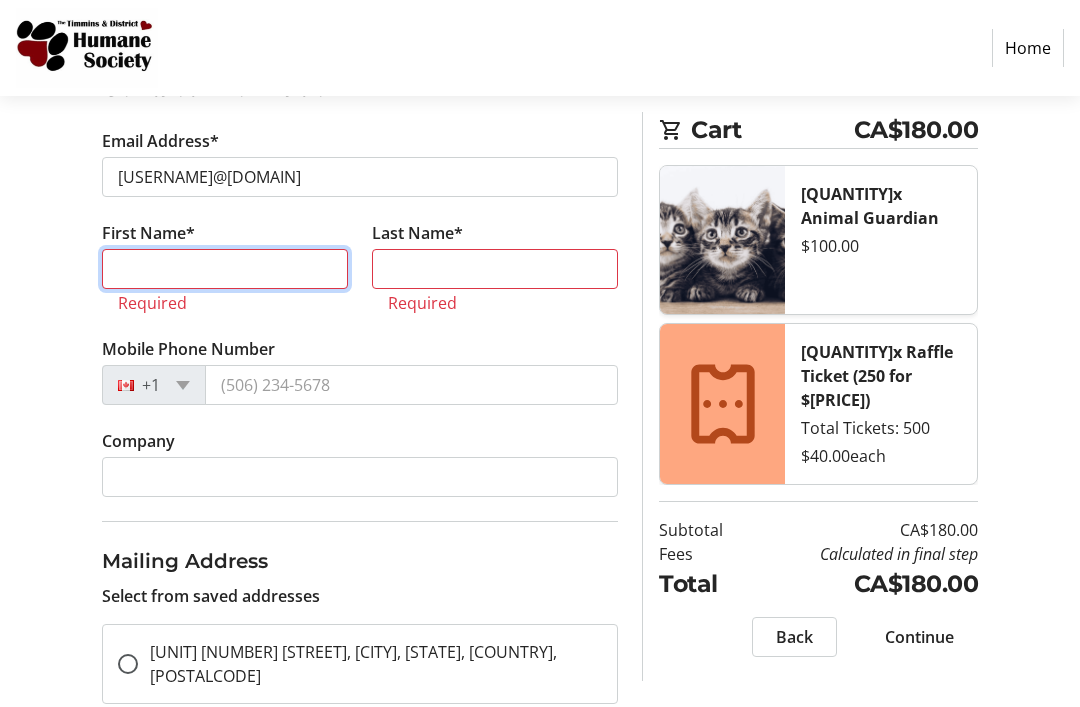 click on "First Name*" at bounding box center [225, 269] 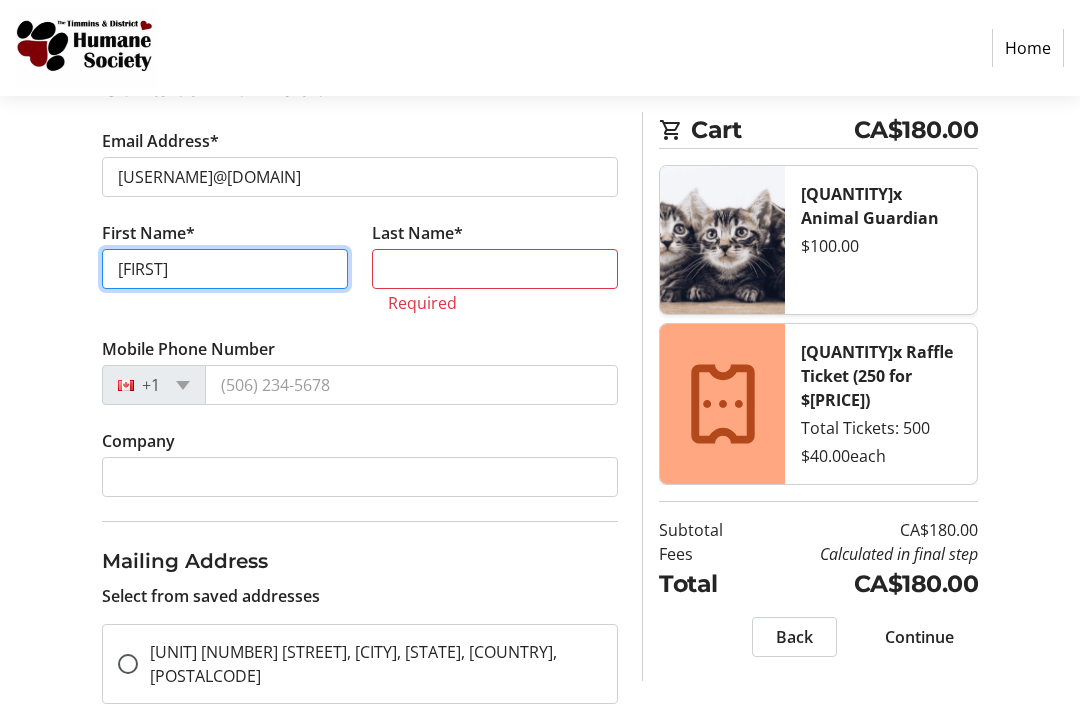 type on "[FIRST]" 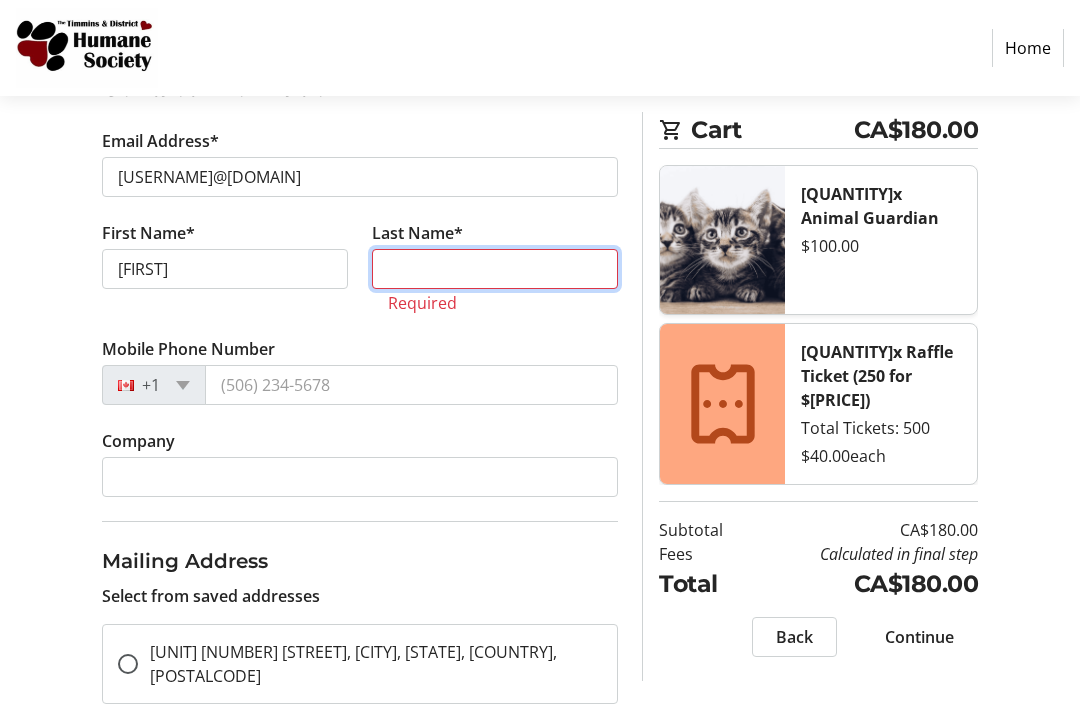 click on "Last Name*" at bounding box center (495, 269) 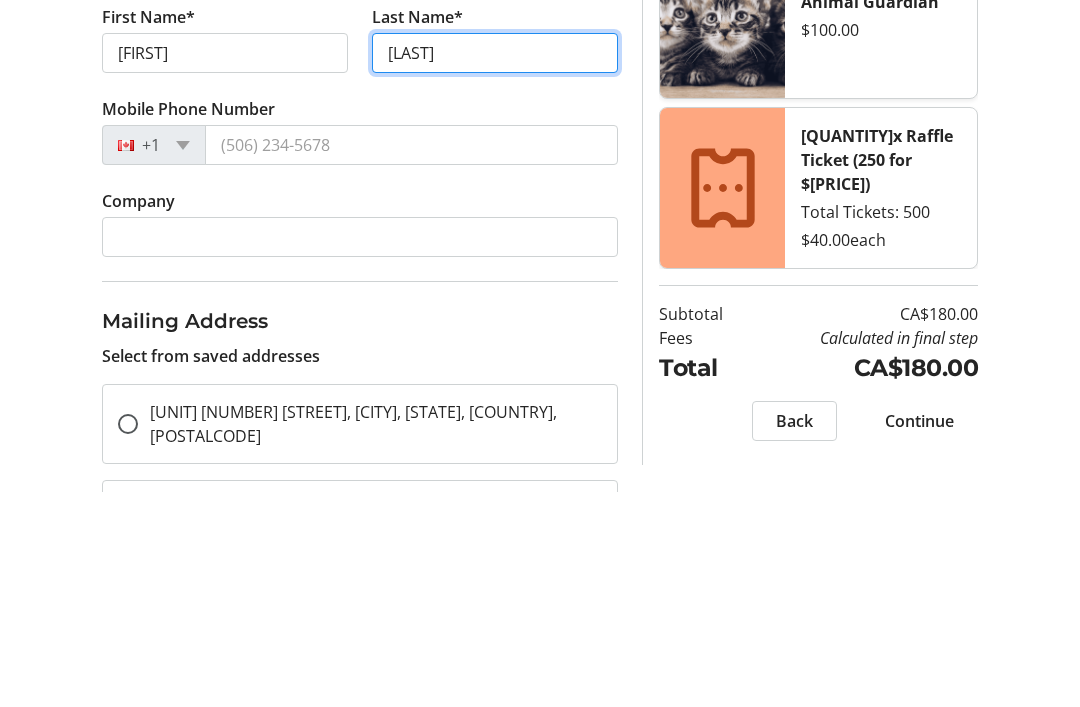 type on "[LAST]" 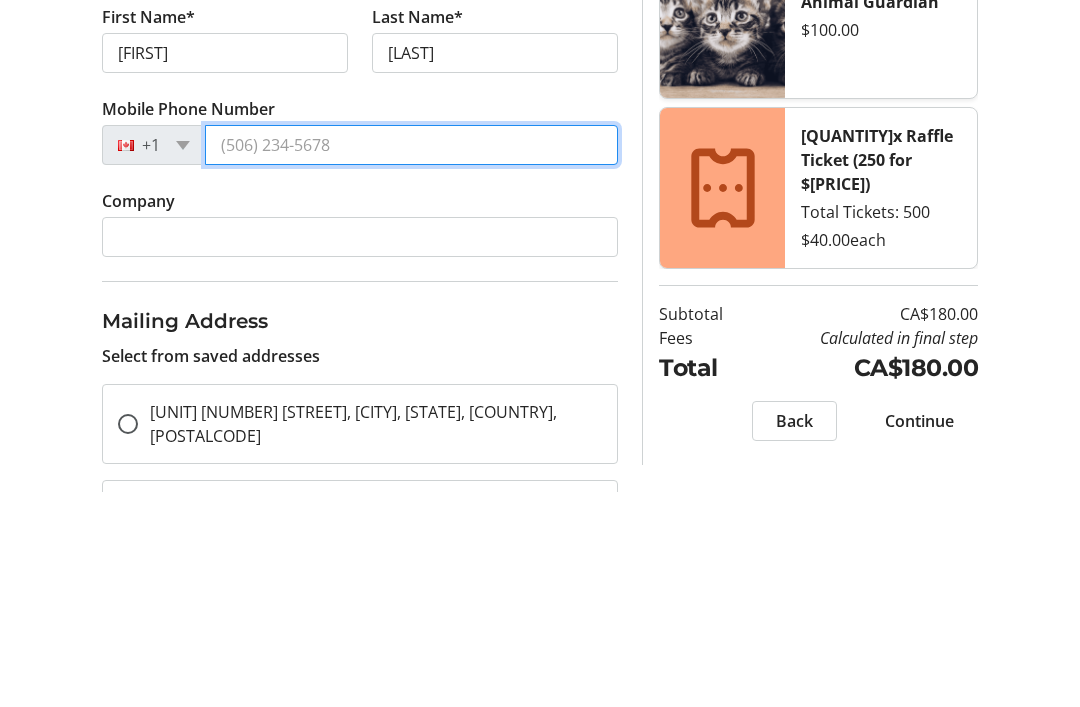 click on "Mobile Phone Number" at bounding box center [411, 361] 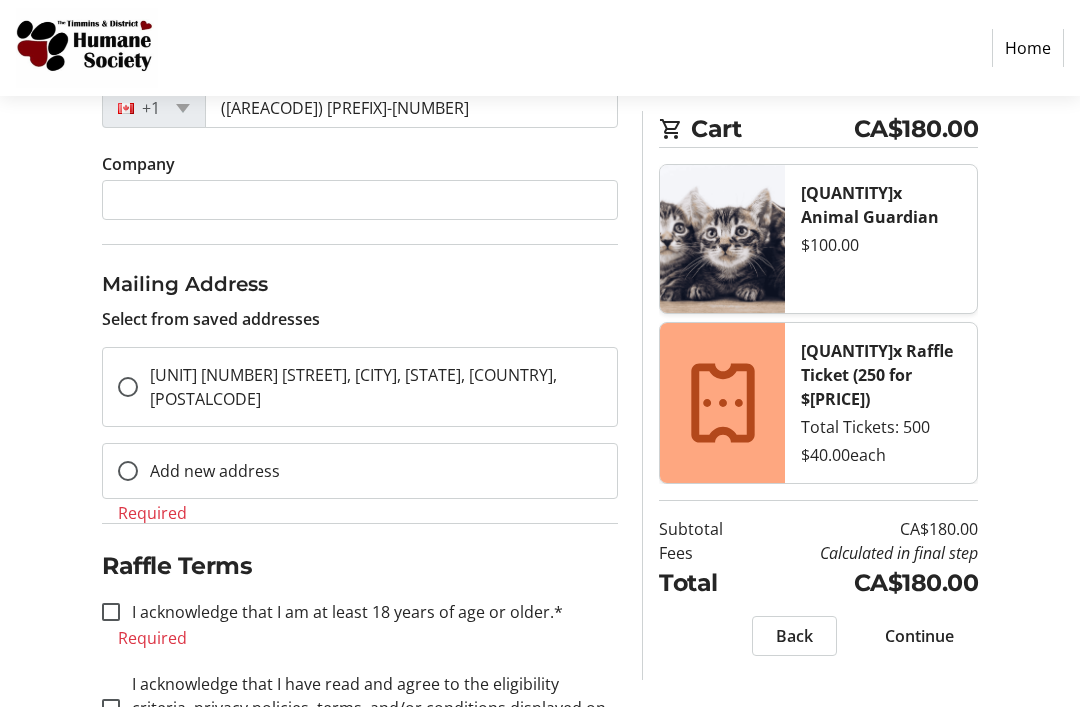 scroll, scrollTop: 643, scrollLeft: 0, axis: vertical 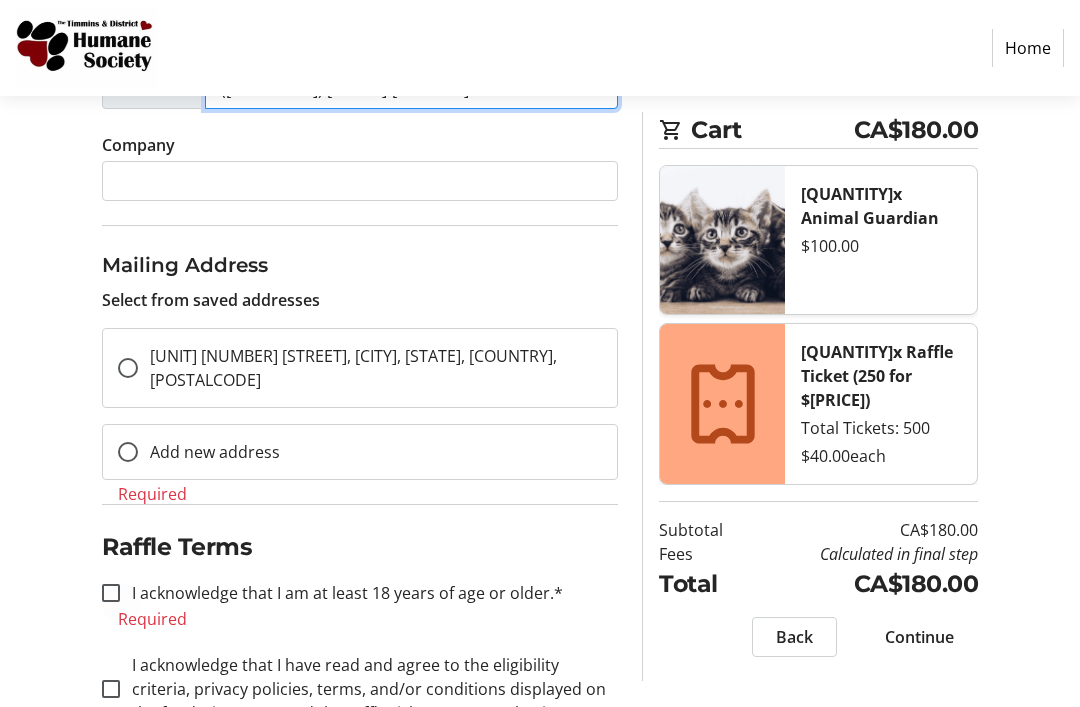 type on "([AREACODE]) [PREFIX]-[NUMBER]" 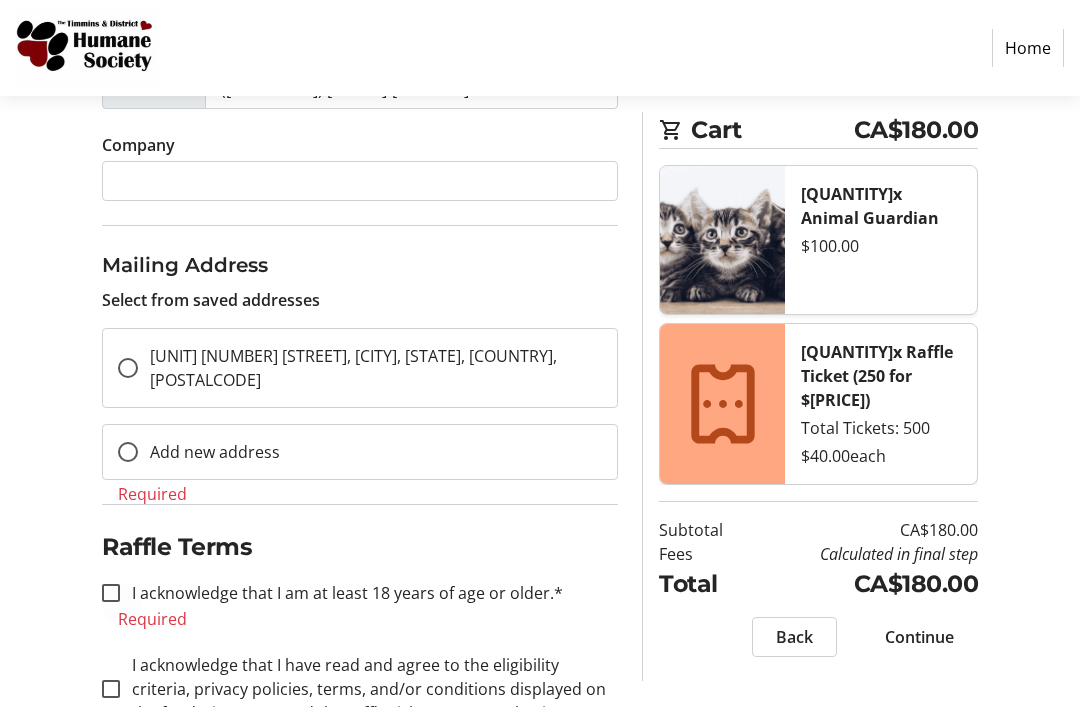 click at bounding box center (111, 593) 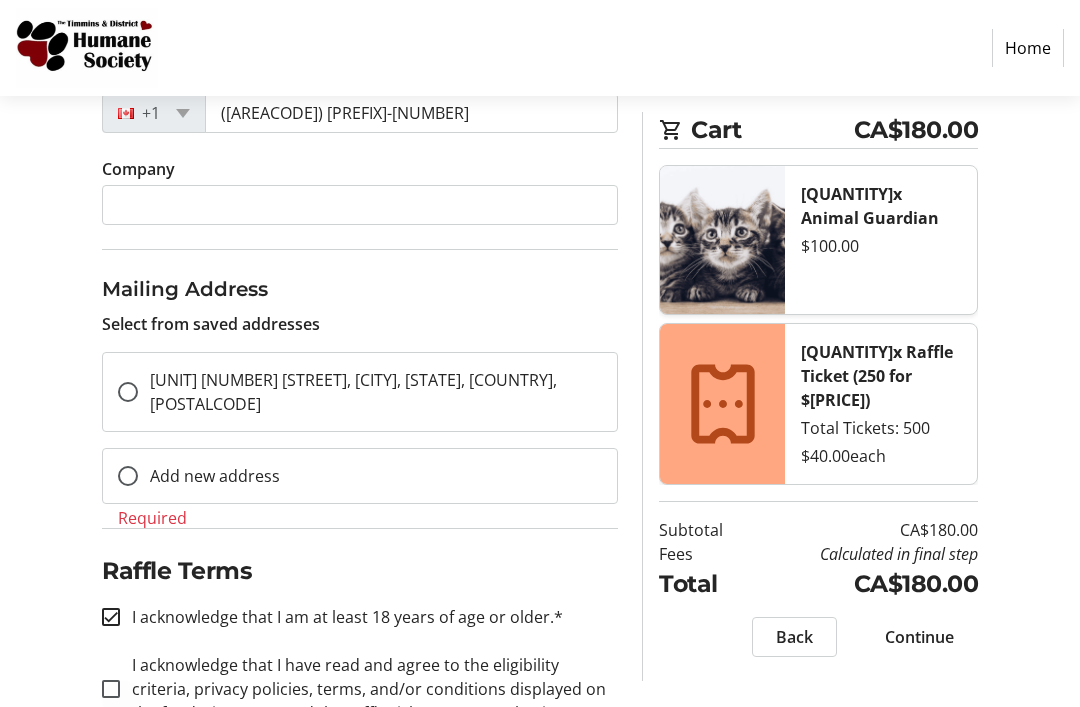 click at bounding box center [111, 689] 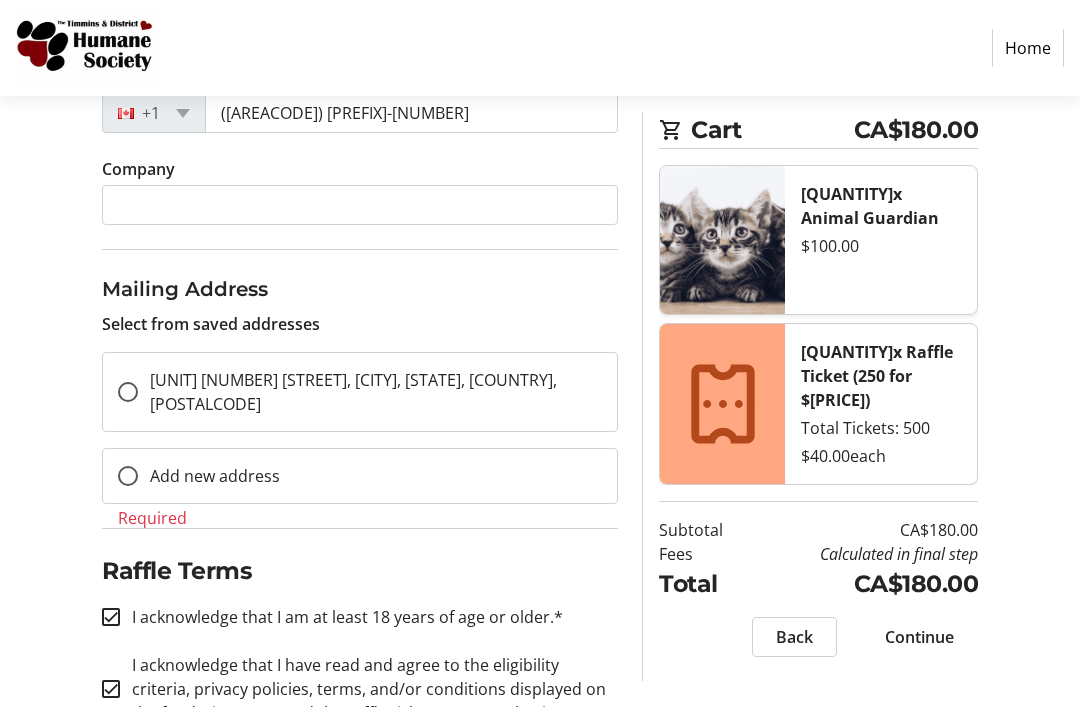scroll, scrollTop: 595, scrollLeft: 0, axis: vertical 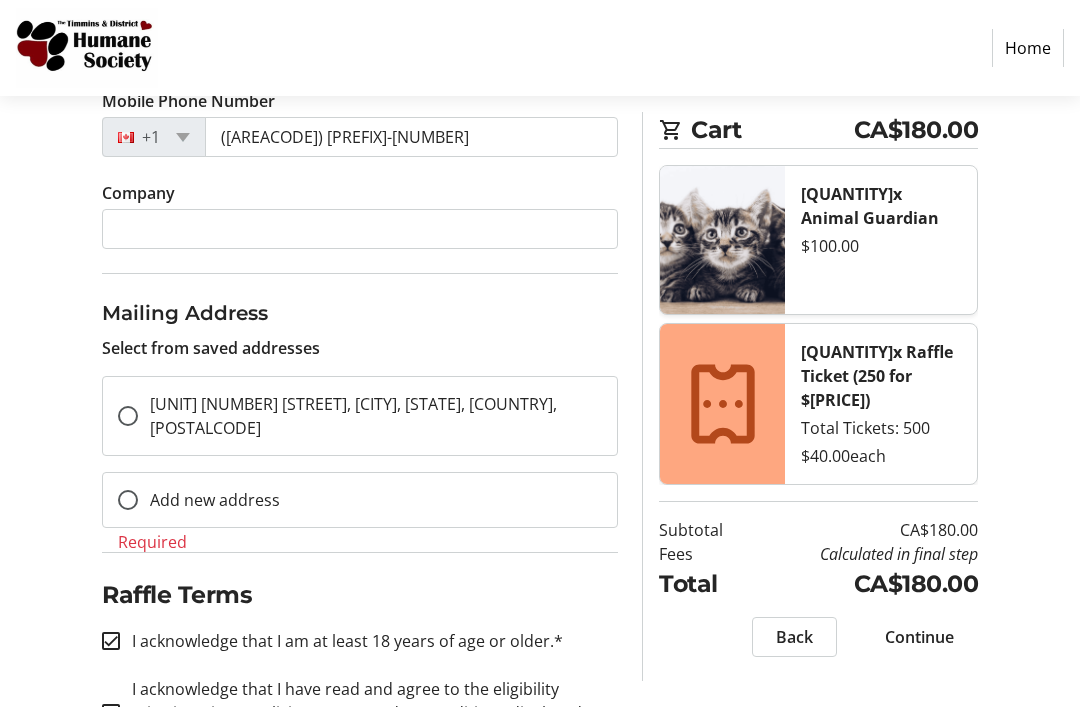 click on "Continue" at bounding box center (919, 637) 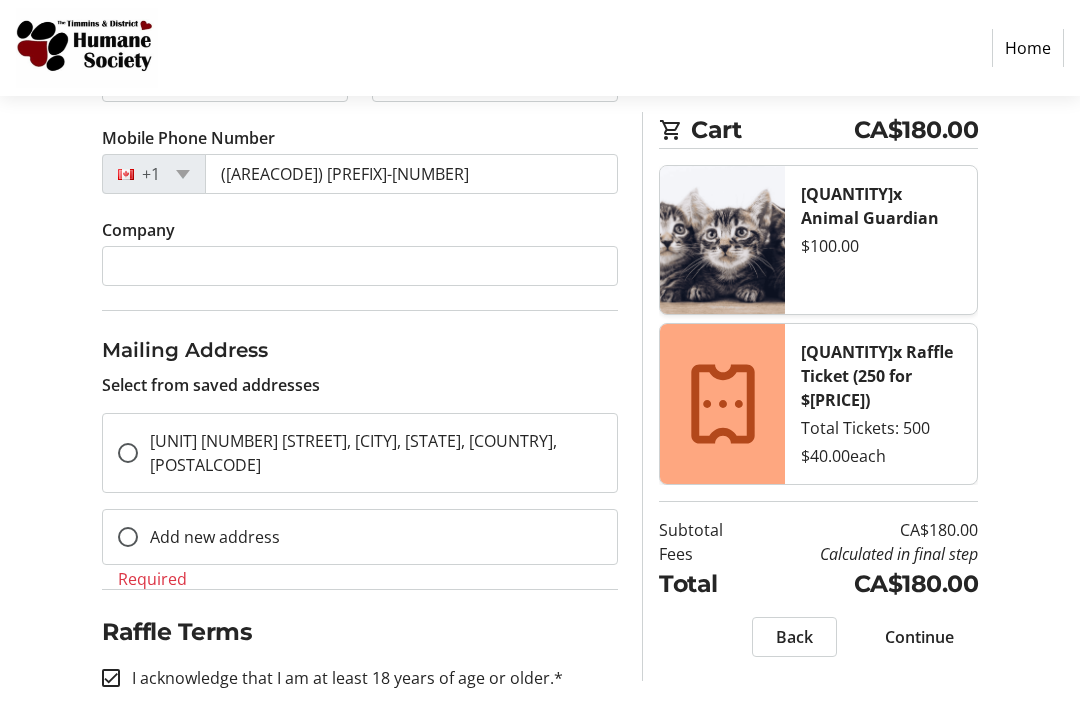 scroll, scrollTop: 595, scrollLeft: 0, axis: vertical 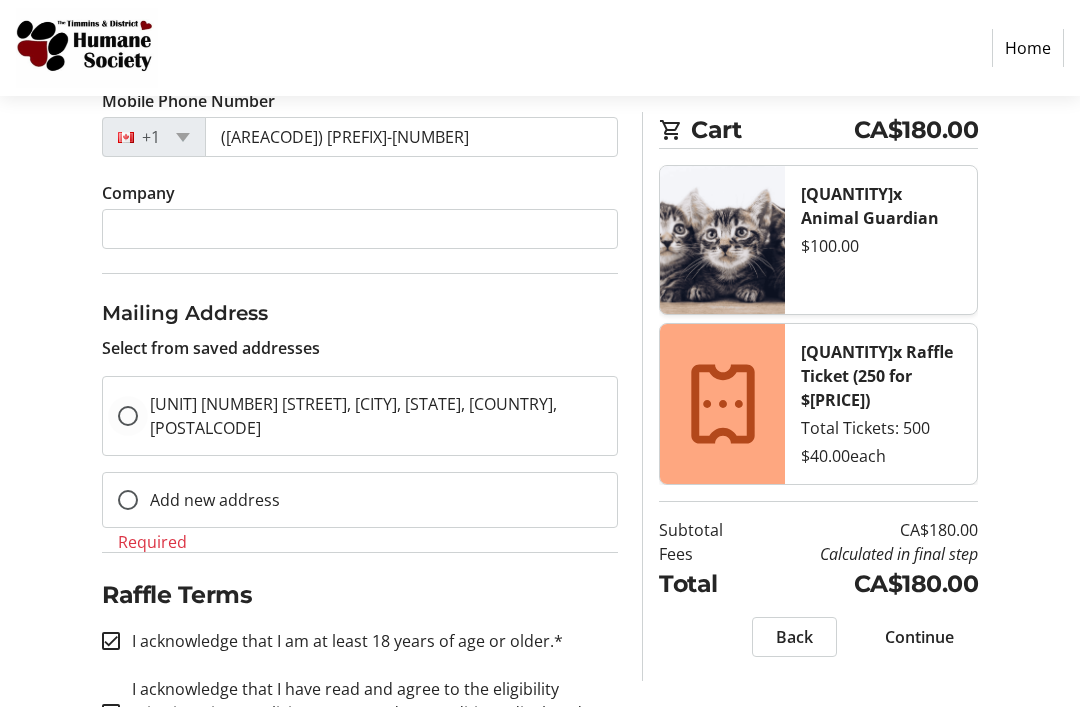 click at bounding box center (128, 416) 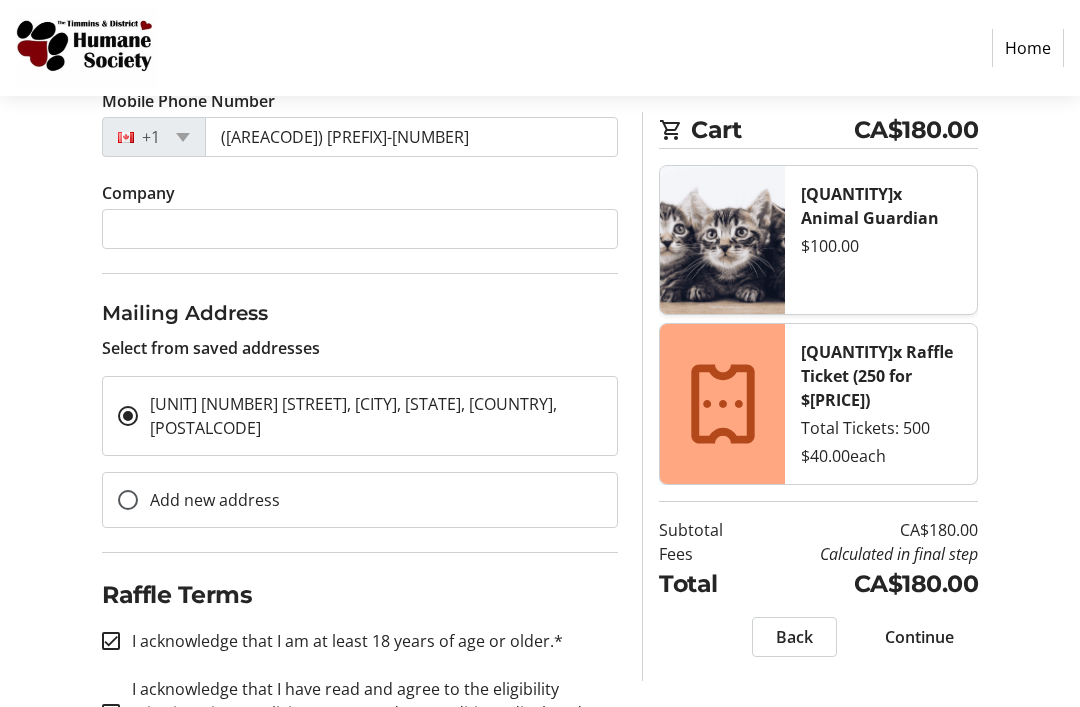click on "Continue" at bounding box center [919, 637] 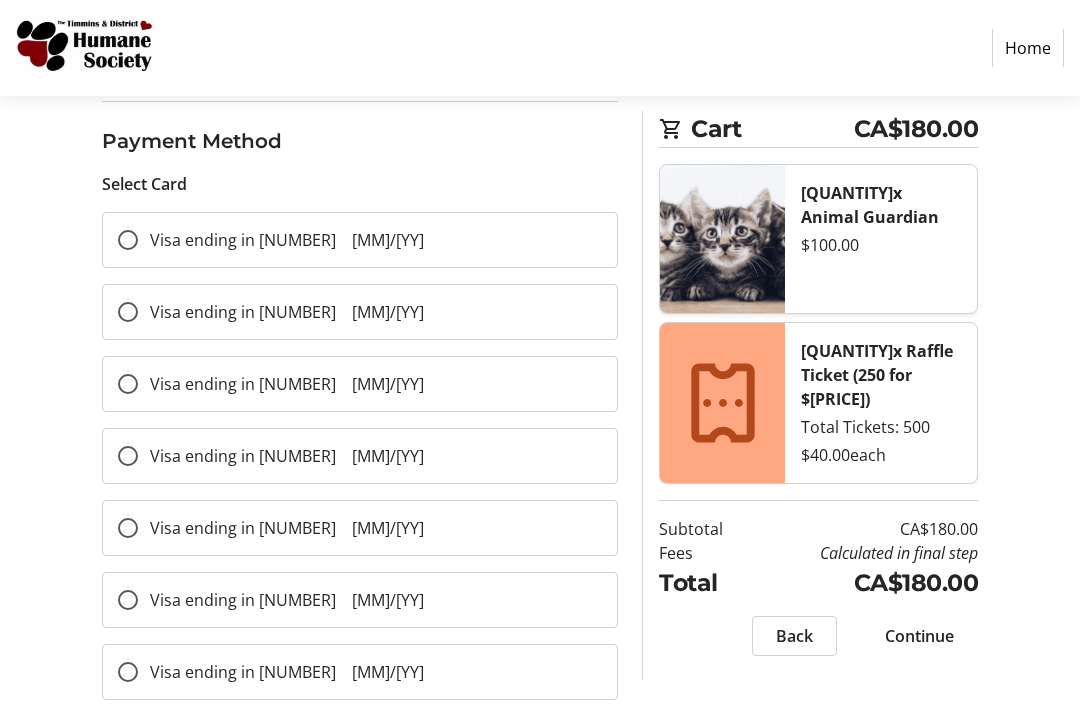 scroll, scrollTop: 219, scrollLeft: 0, axis: vertical 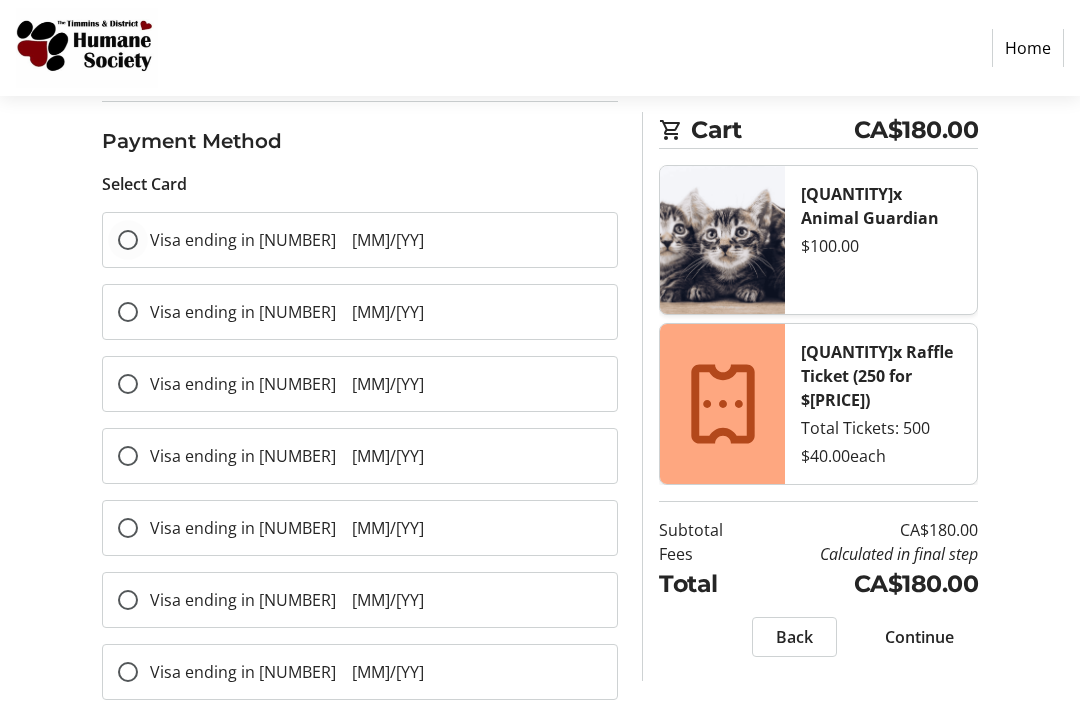 click at bounding box center (128, 240) 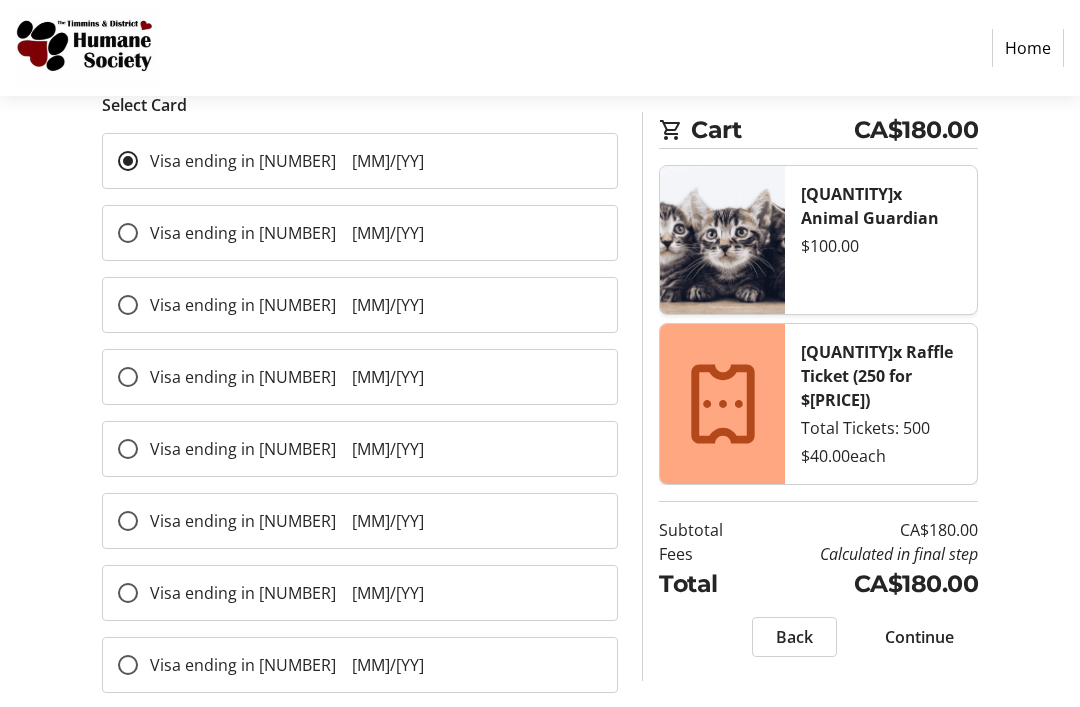 scroll, scrollTop: 331, scrollLeft: 0, axis: vertical 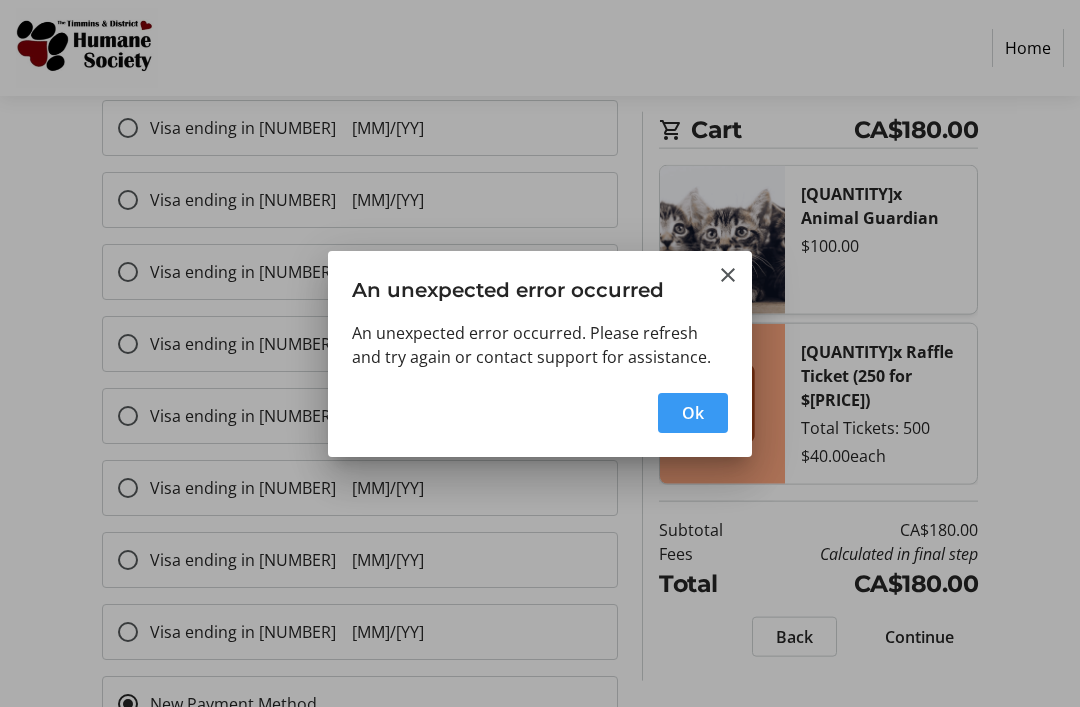 click on "Ok" at bounding box center (693, 413) 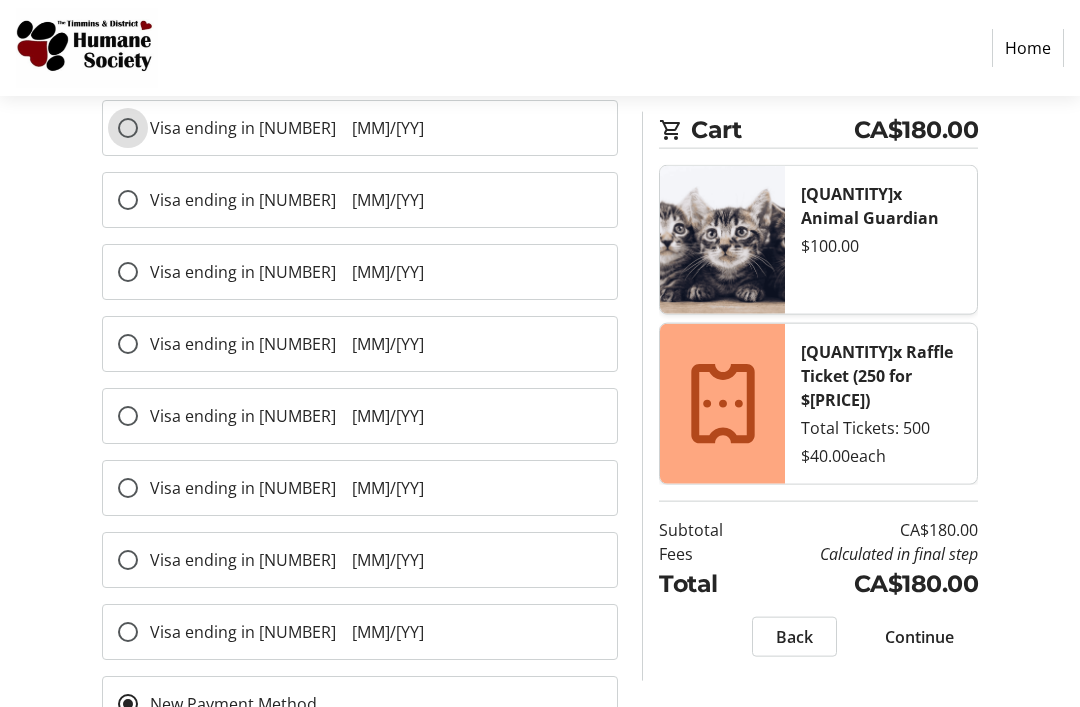 scroll, scrollTop: 331, scrollLeft: 0, axis: vertical 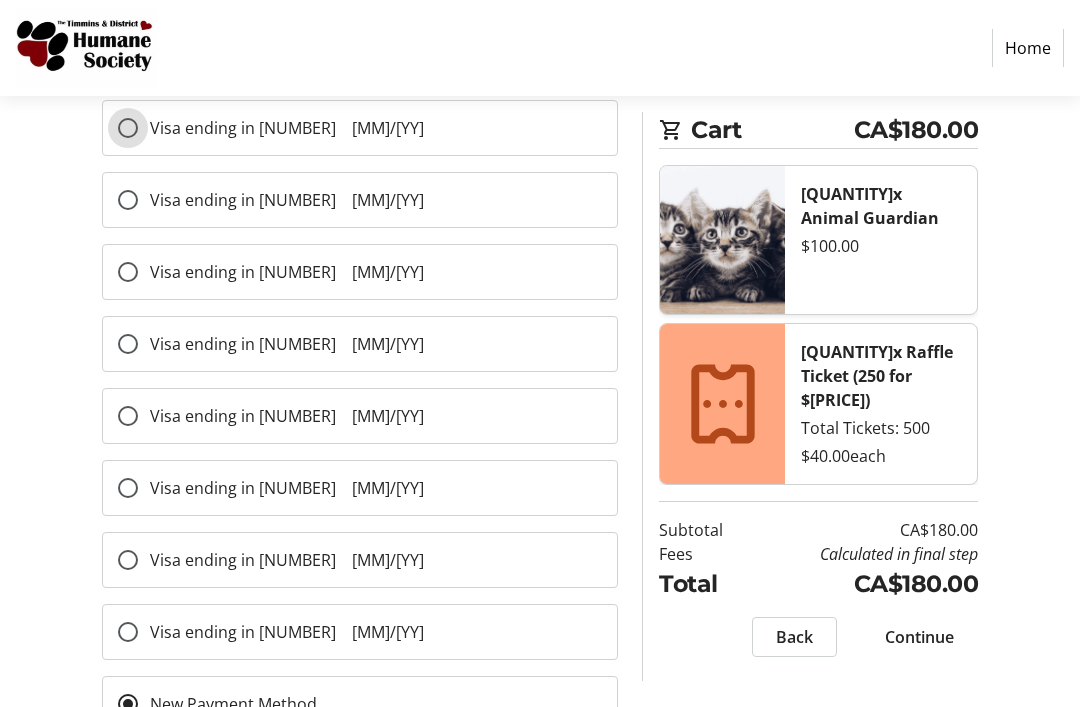 click on "Visa ending in 0558   03/29" at bounding box center [128, 128] 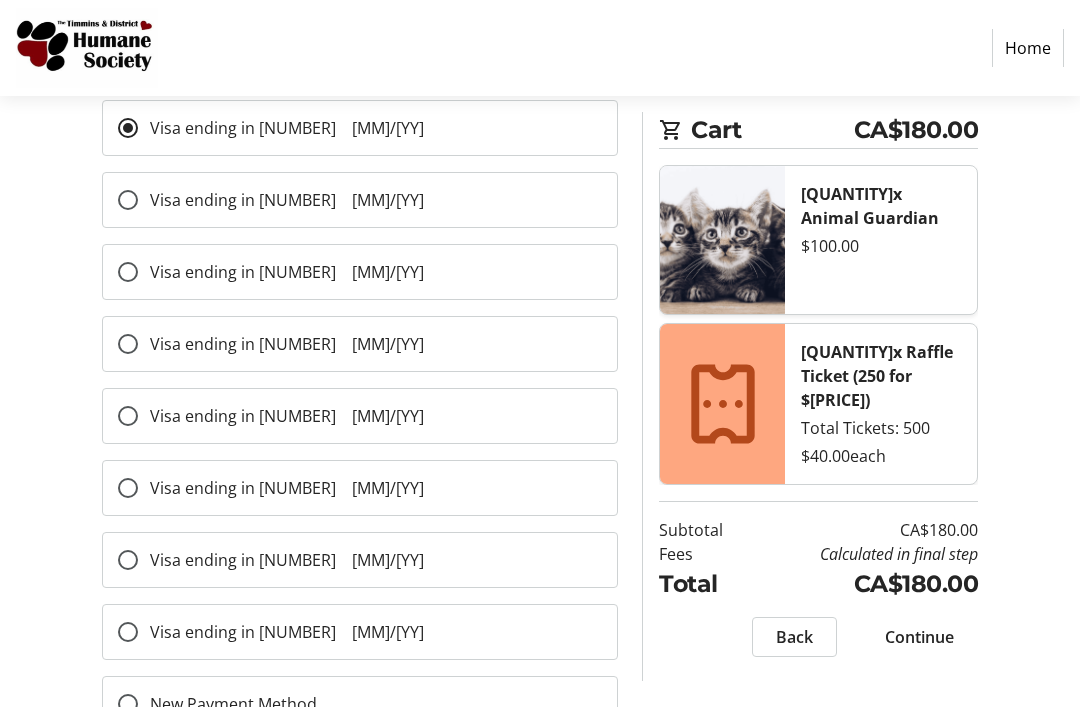 click on "Continue" at bounding box center [919, 637] 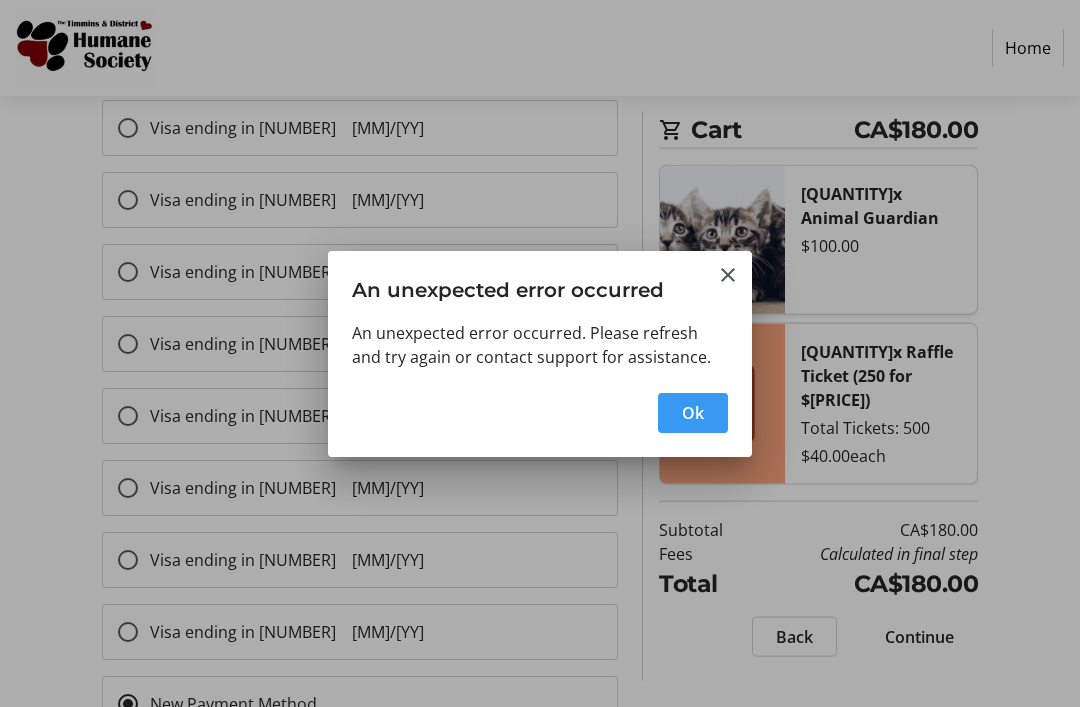 scroll, scrollTop: 0, scrollLeft: 0, axis: both 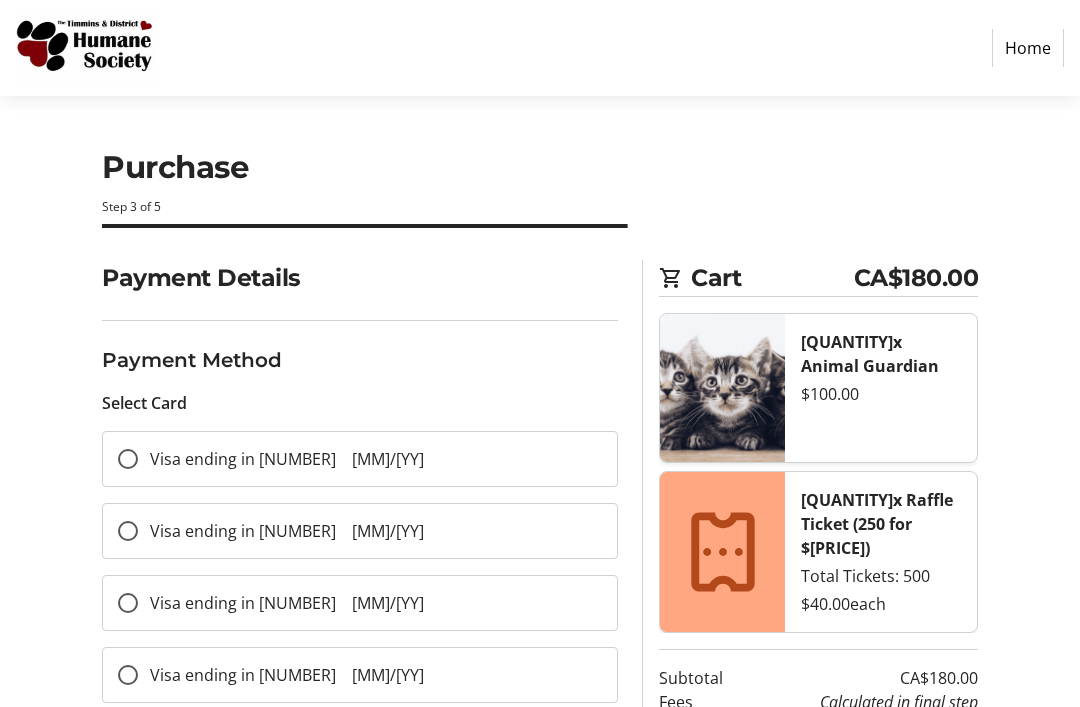 click on "Home" at bounding box center (1028, 48) 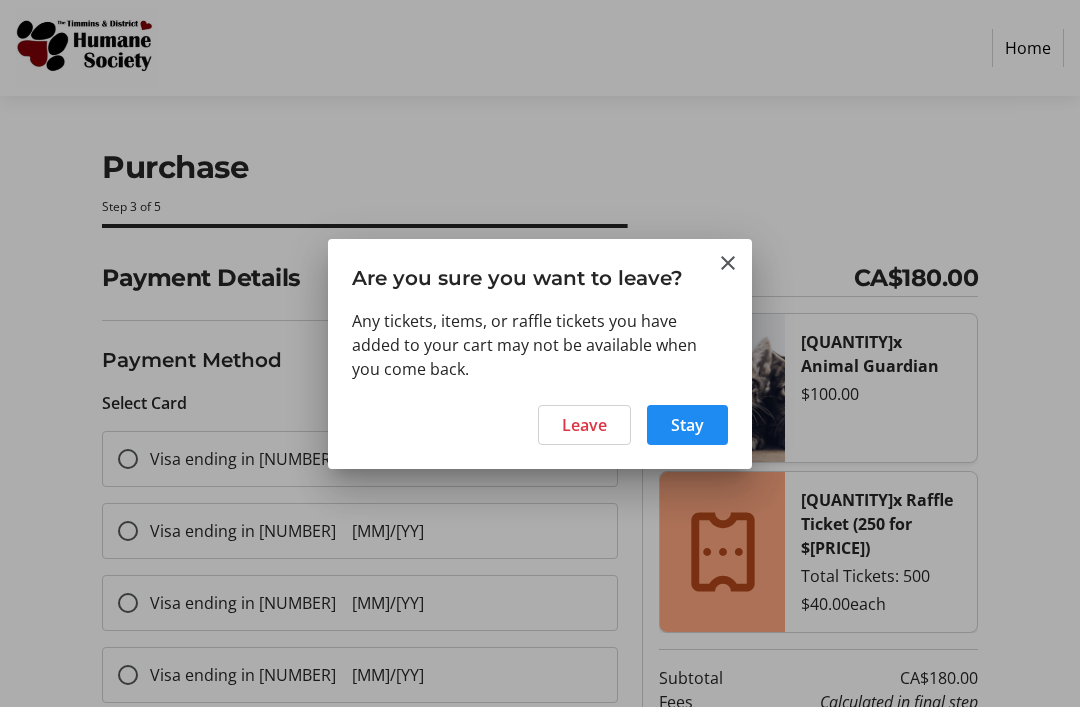 click on "Stay" at bounding box center (687, 425) 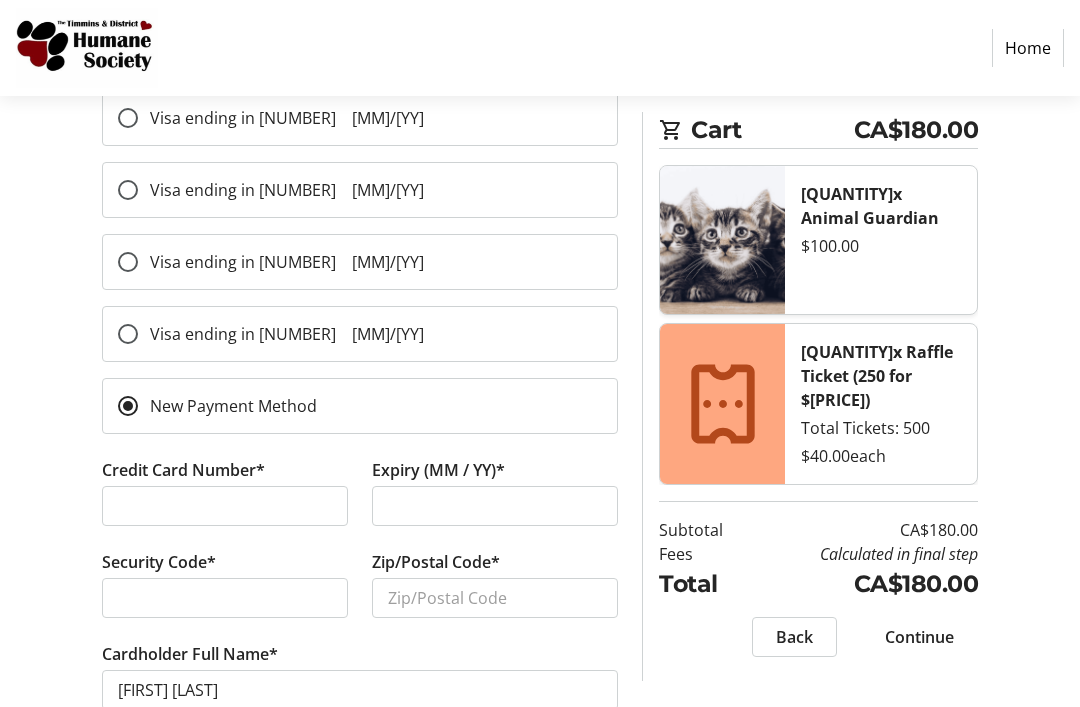 scroll, scrollTop: 641, scrollLeft: 0, axis: vertical 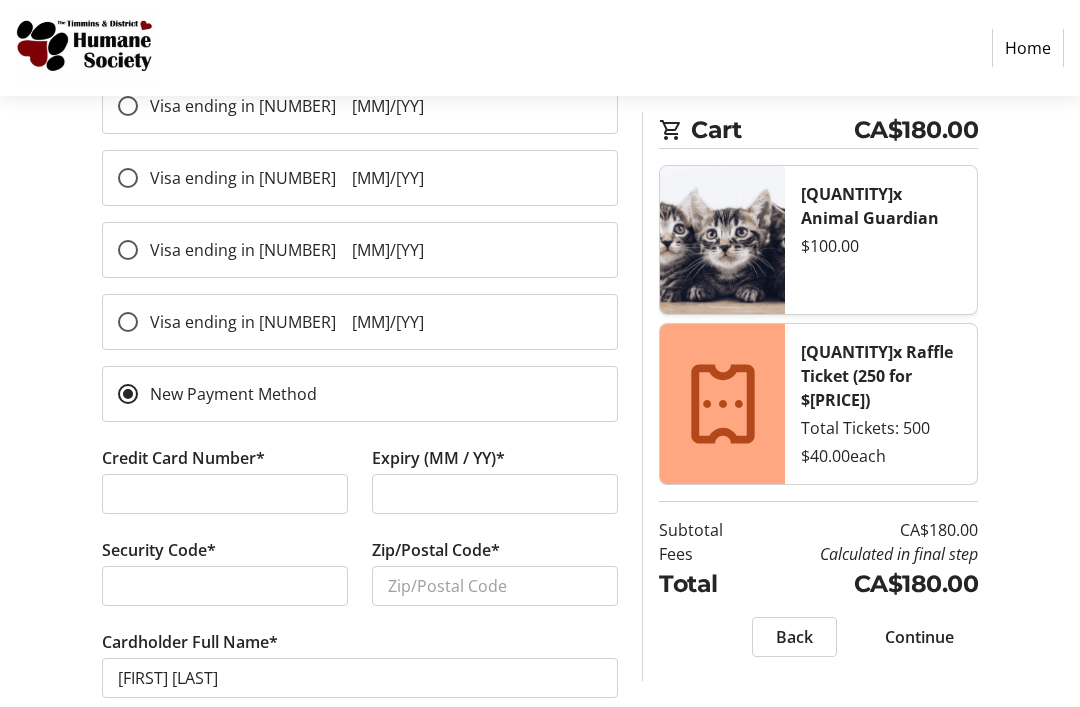 click on "Payment Details Payment Method Select Card  Visa ending in 0558   03/29   Visa ending in 0558   03/29   Visa ending in 0019   07/27   Visa ending in 0019   05/27   Visa ending in 0019   07/27   Visa ending in 0019   07/27   Visa ending in 0019   07/27   Visa ending in 0019   07/27   New Payment Method  Credit Card Number* Expiry (MM / YY)* Security Code* Zip/Postal Code* Cardholder Full Name* Rick Pedskalny  Make default payment method  Cart CA$180.00 1x Animal Guardian  $100.00  2x Raffle Ticket (250 for $40.00) Total Tickets: 500  $40.00   each  Subtotal  CA$180.00  Fees  Calculated in final step  Total  CA$180.00   Back   Continue" at bounding box center [540, 195] 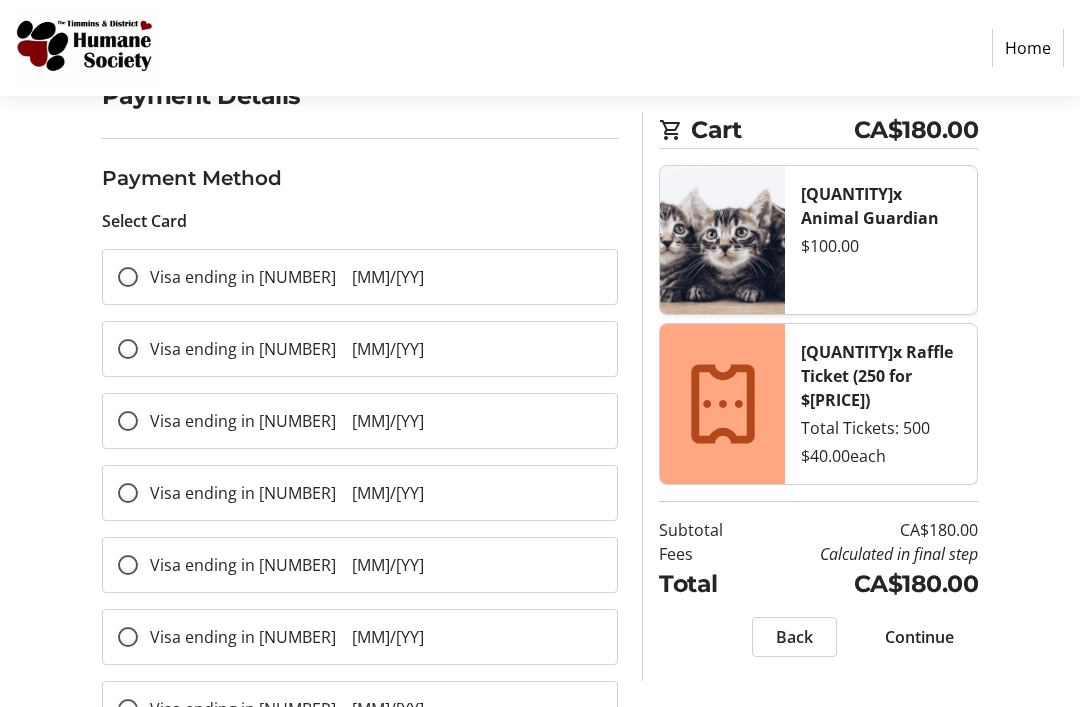 scroll, scrollTop: 158, scrollLeft: 0, axis: vertical 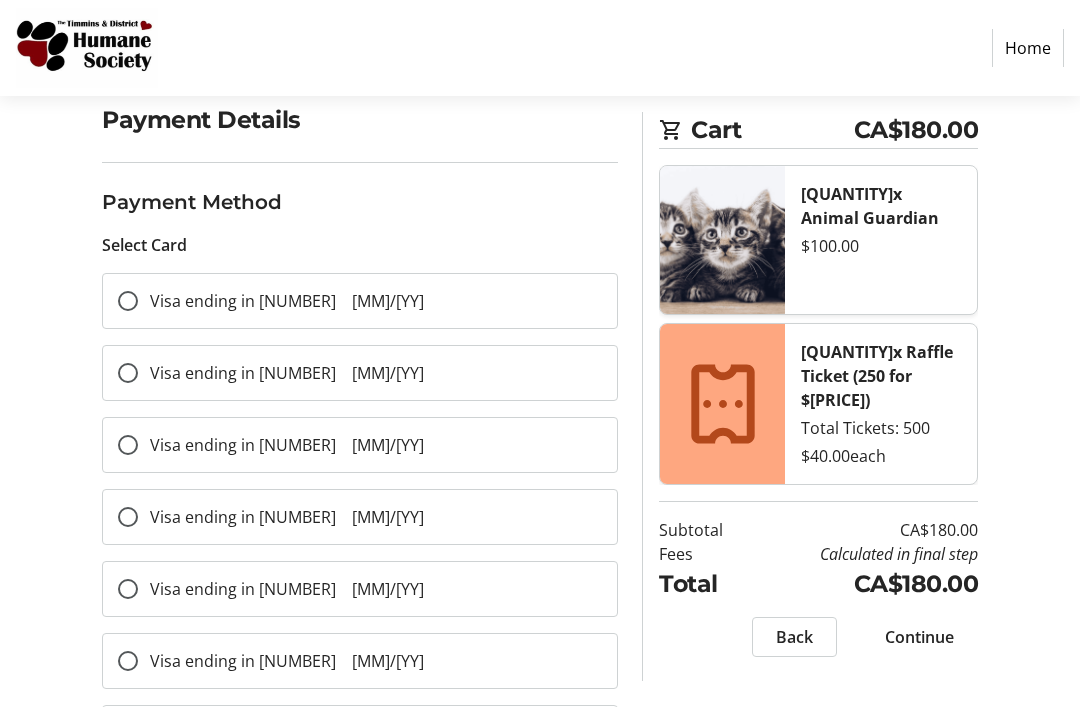 click at bounding box center [128, 373] 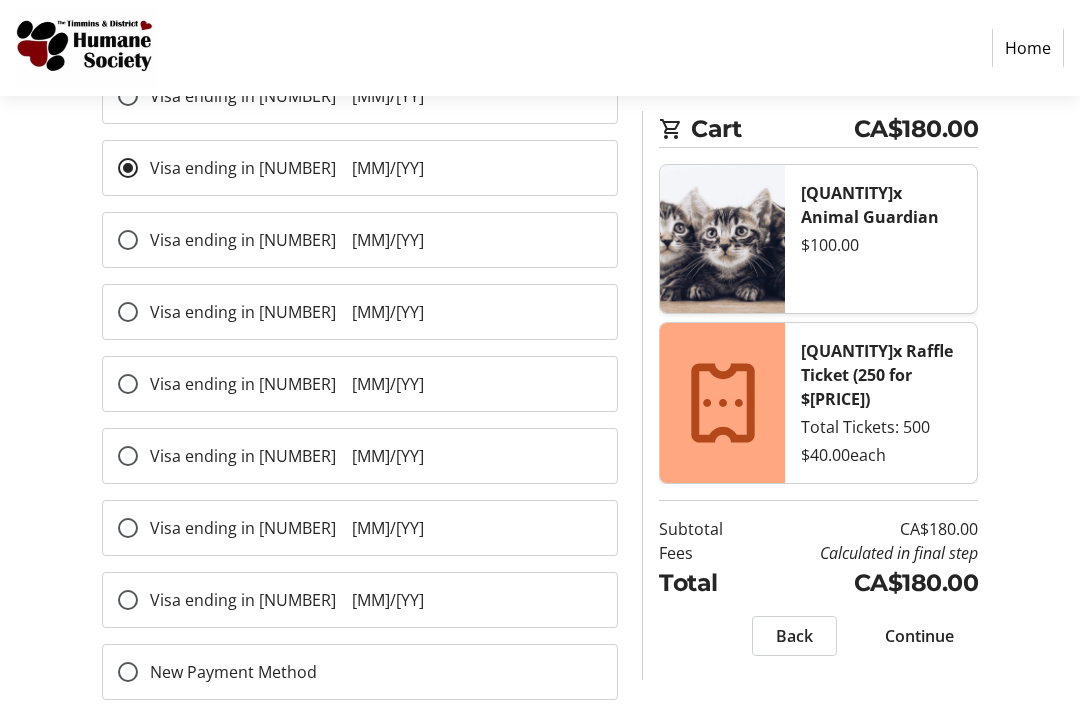 scroll, scrollTop: 395, scrollLeft: 0, axis: vertical 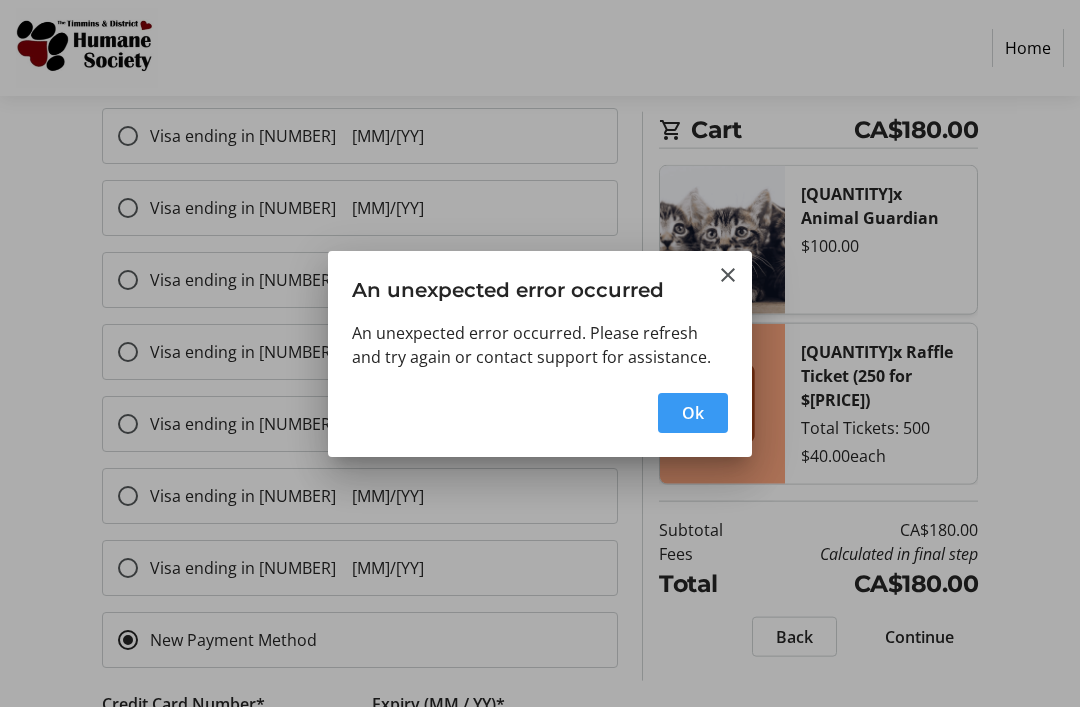 click at bounding box center (540, 353) 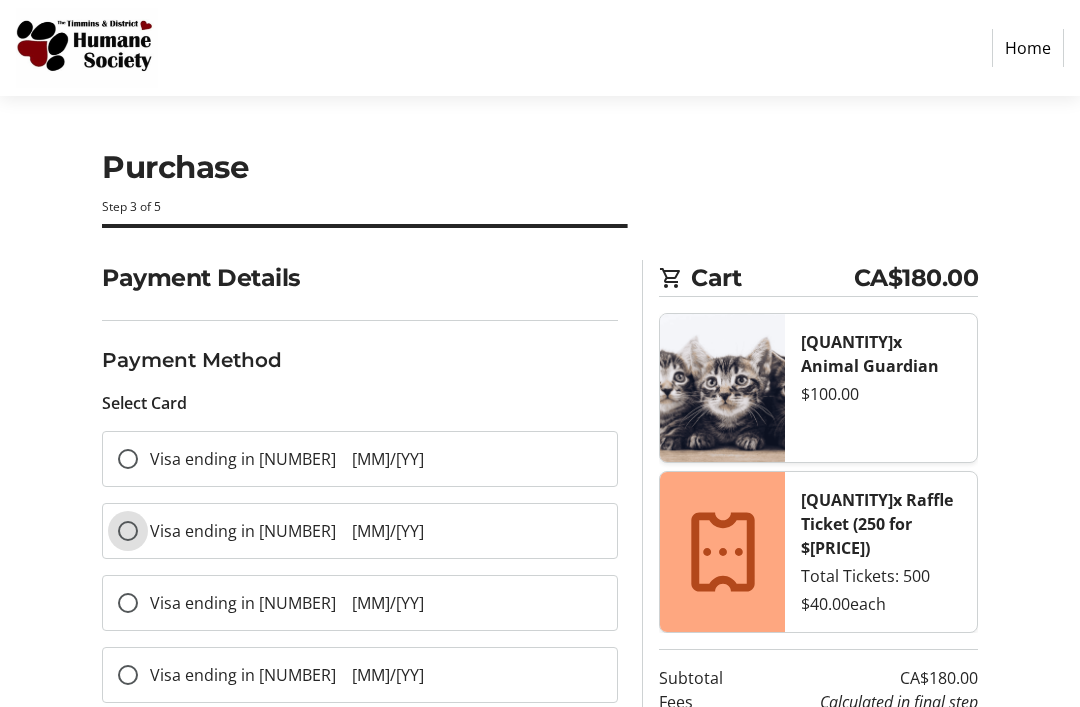 scroll, scrollTop: 395, scrollLeft: 0, axis: vertical 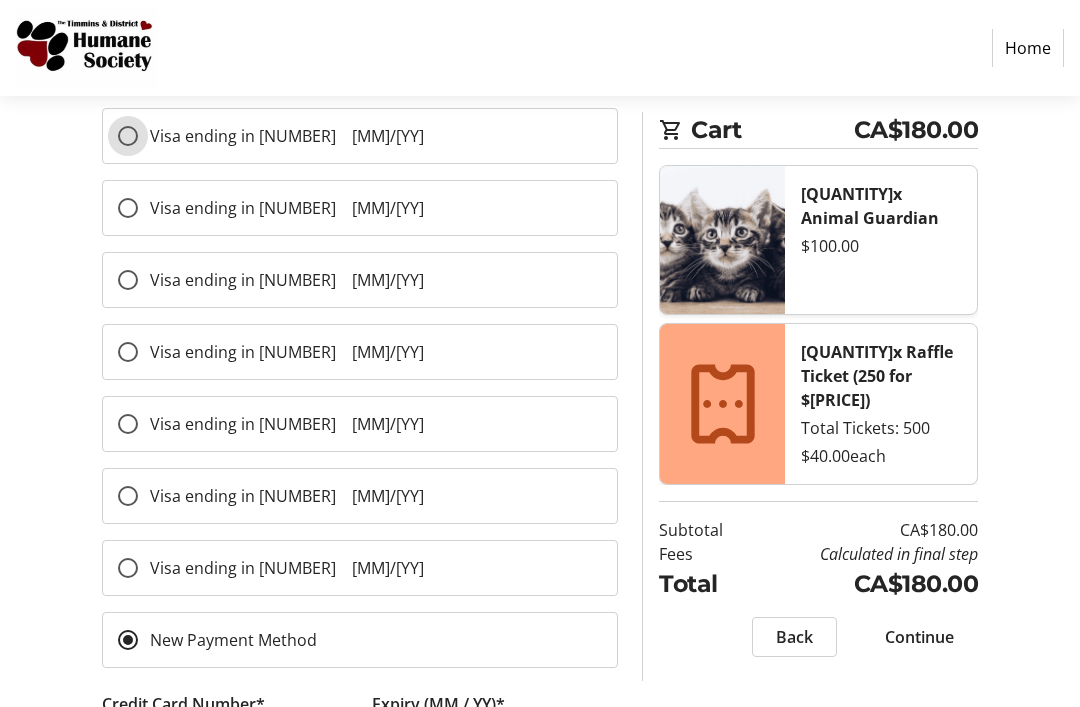 click on "Visa ending in 0558   03/29" at bounding box center (128, 136) 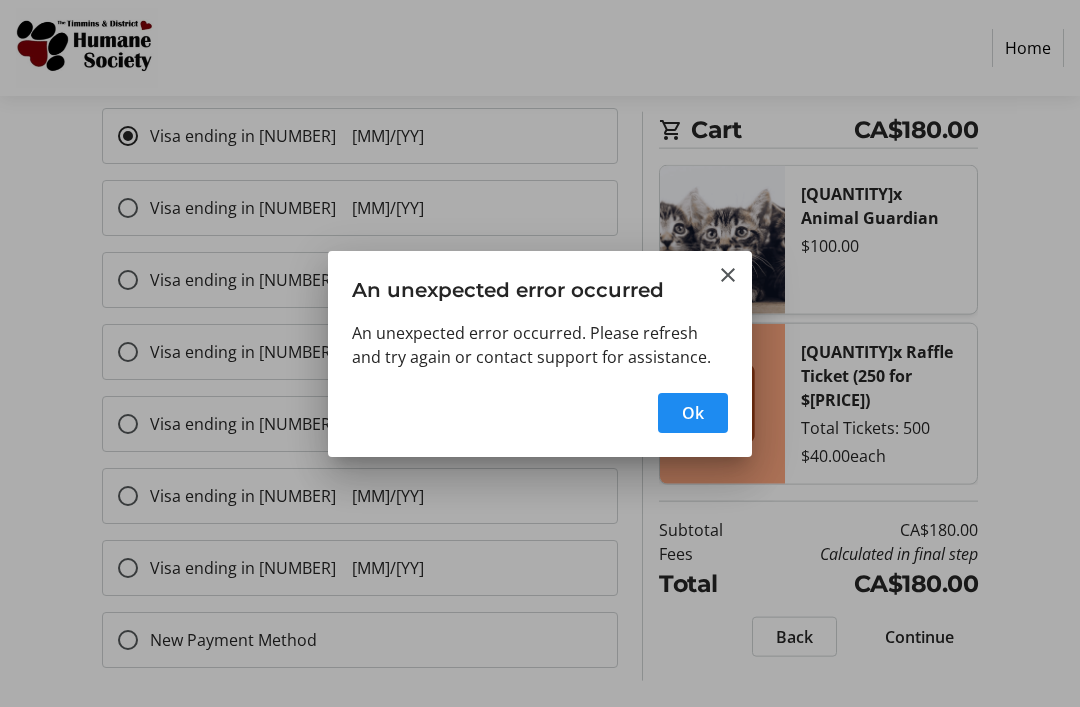 scroll, scrollTop: 0, scrollLeft: 0, axis: both 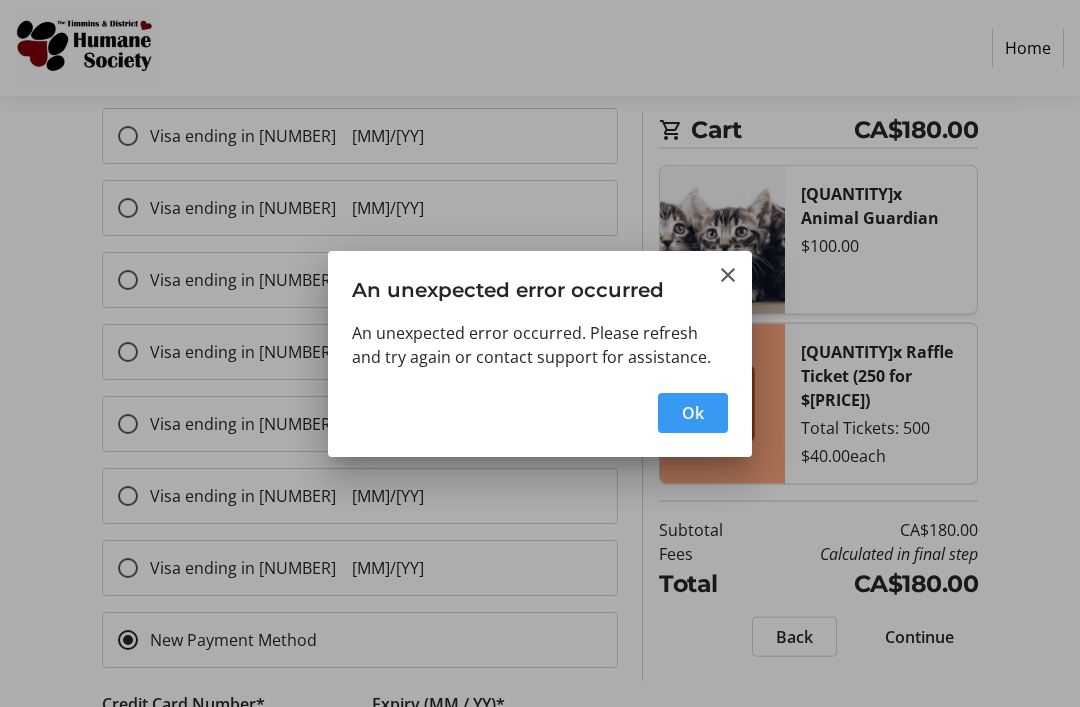 click at bounding box center (693, 413) 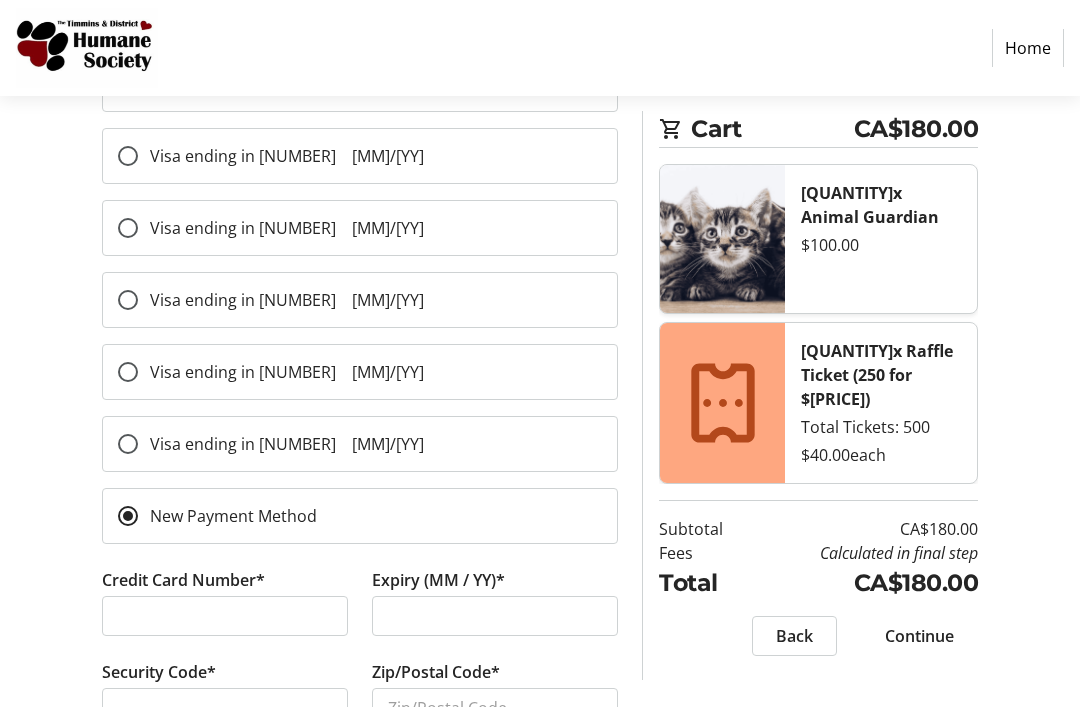 scroll, scrollTop: 705, scrollLeft: 0, axis: vertical 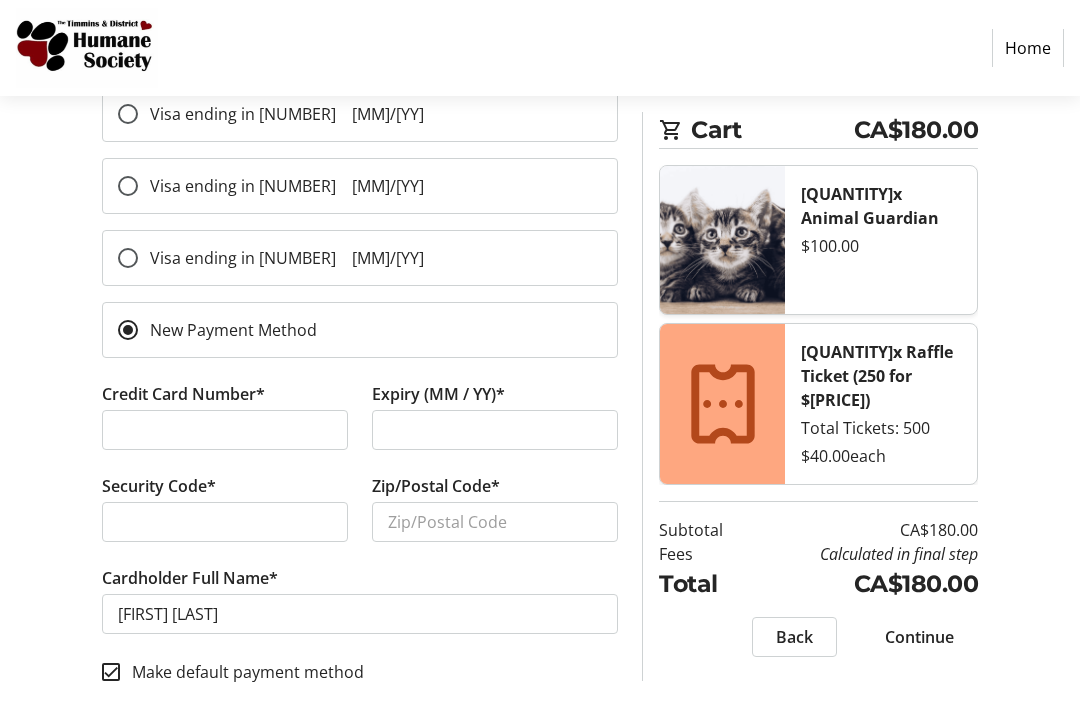 click at bounding box center (225, 430) 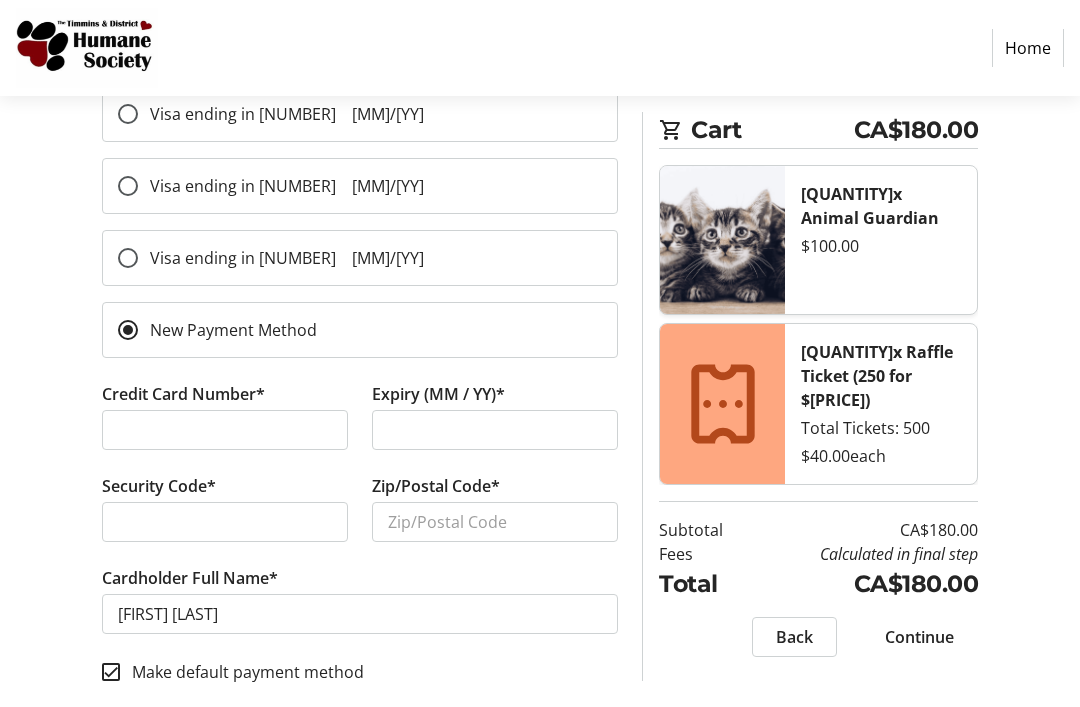 click on "Credit Card Number*" at bounding box center (183, 394) 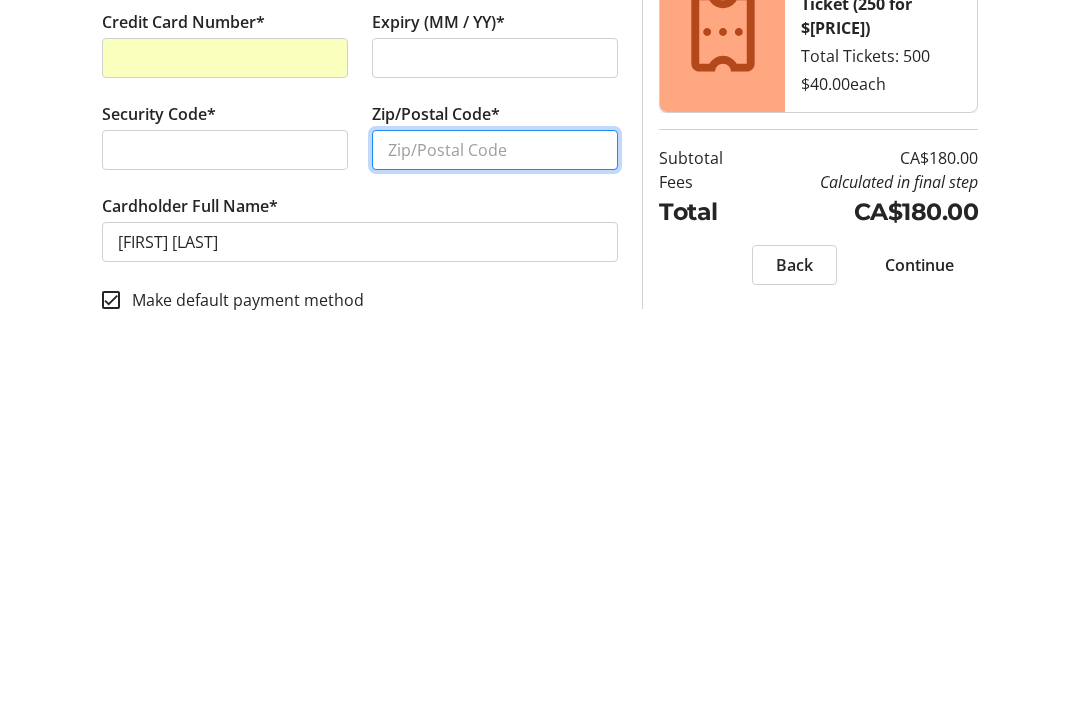 click on "Zip/Postal Code*" at bounding box center [495, 522] 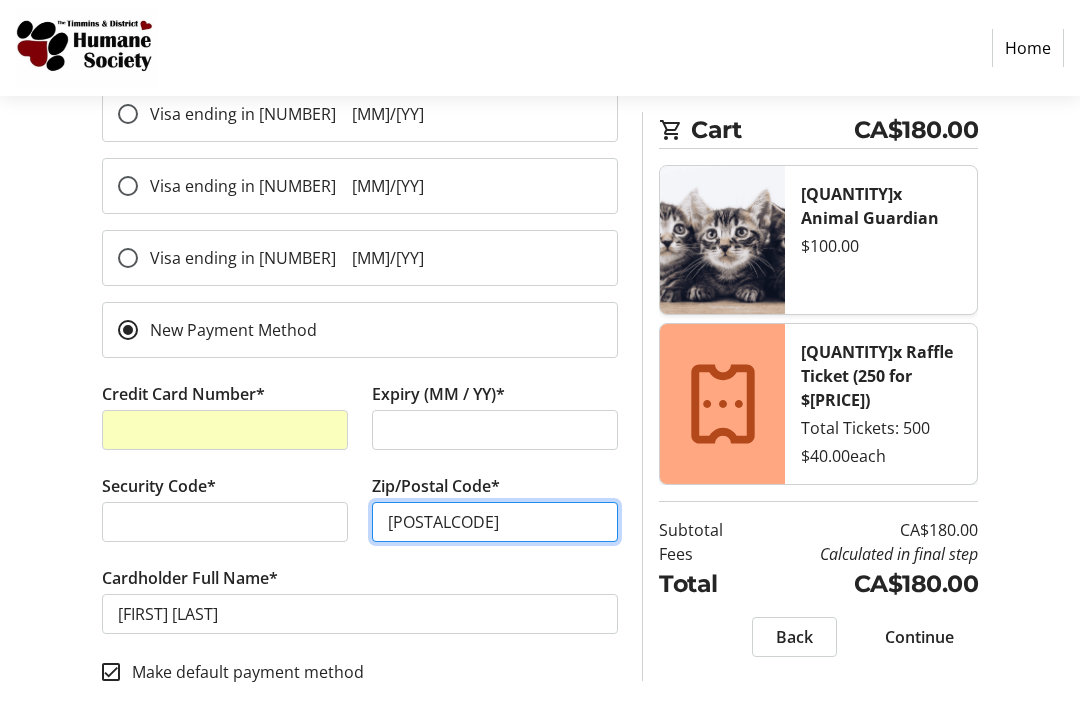 type on "P4n8h6" 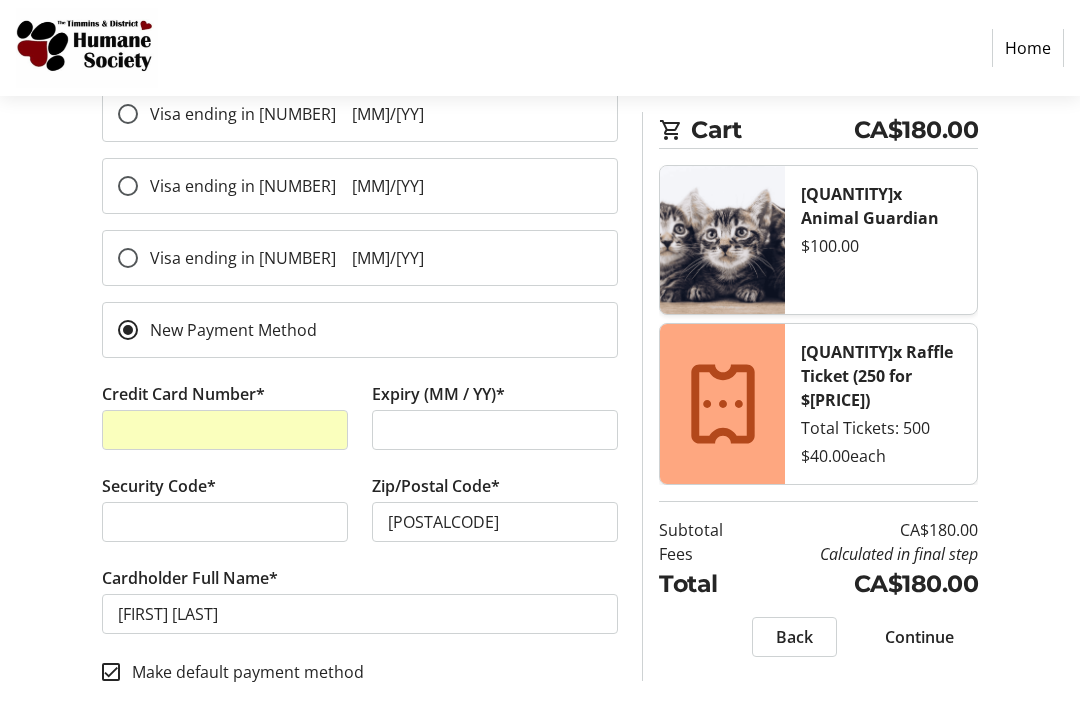 click on "Continue" at bounding box center [919, 637] 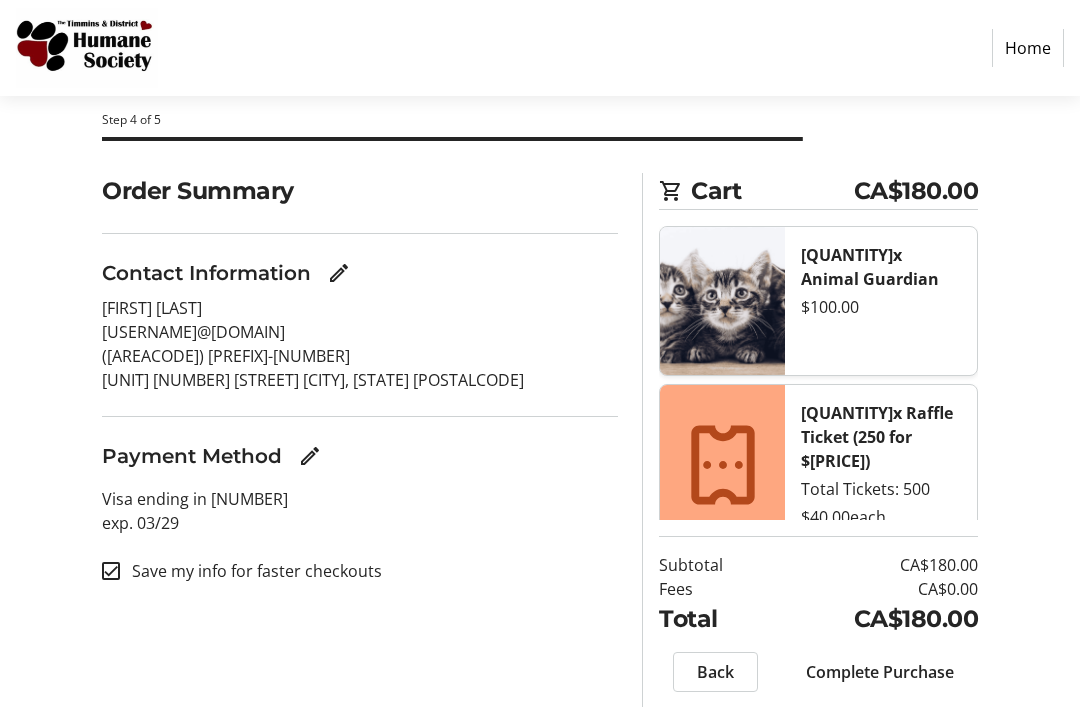 scroll, scrollTop: 97, scrollLeft: 0, axis: vertical 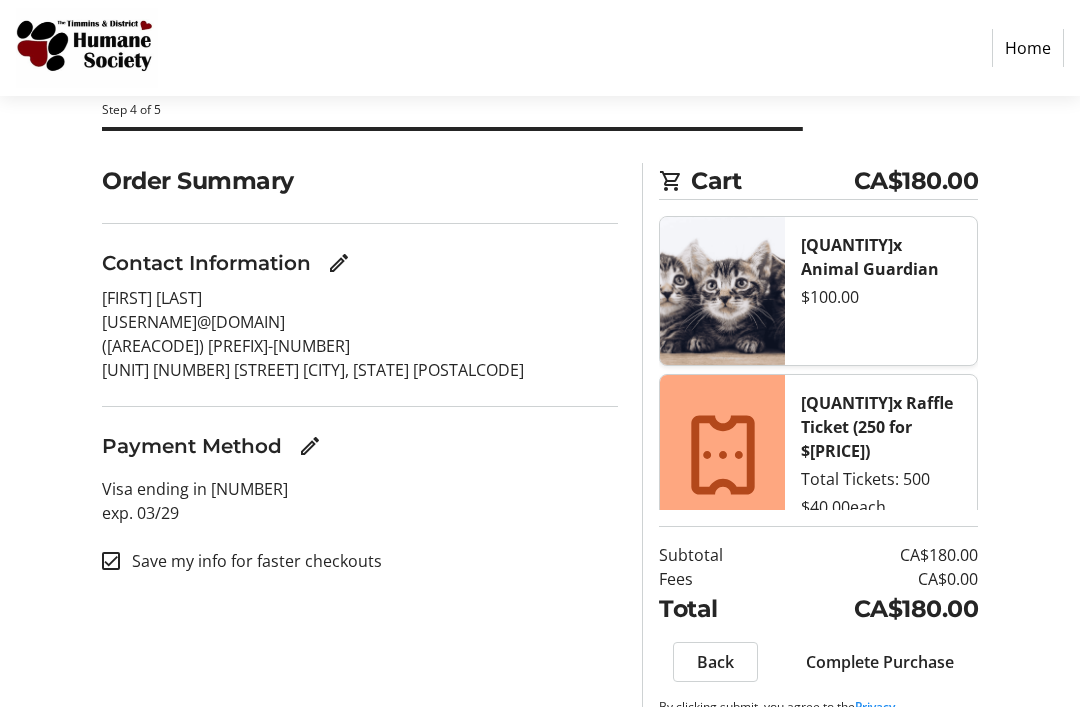 click on "Complete Purchase" at bounding box center (880, 662) 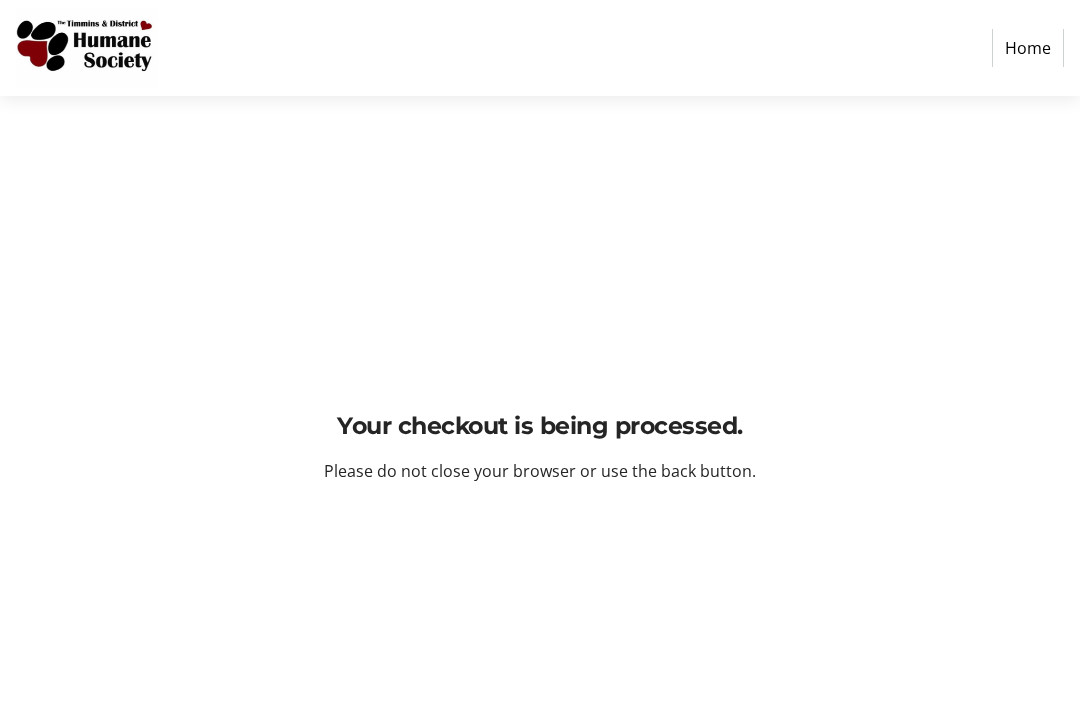 scroll, scrollTop: 0, scrollLeft: 0, axis: both 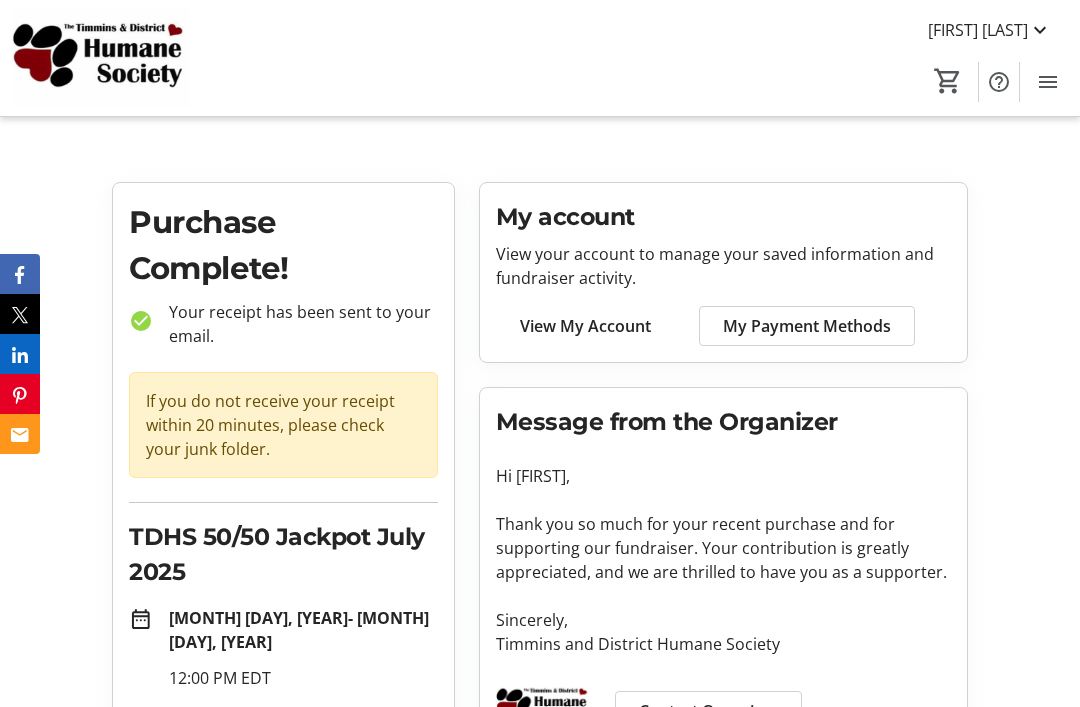 click on "View My Account" at bounding box center (585, 326) 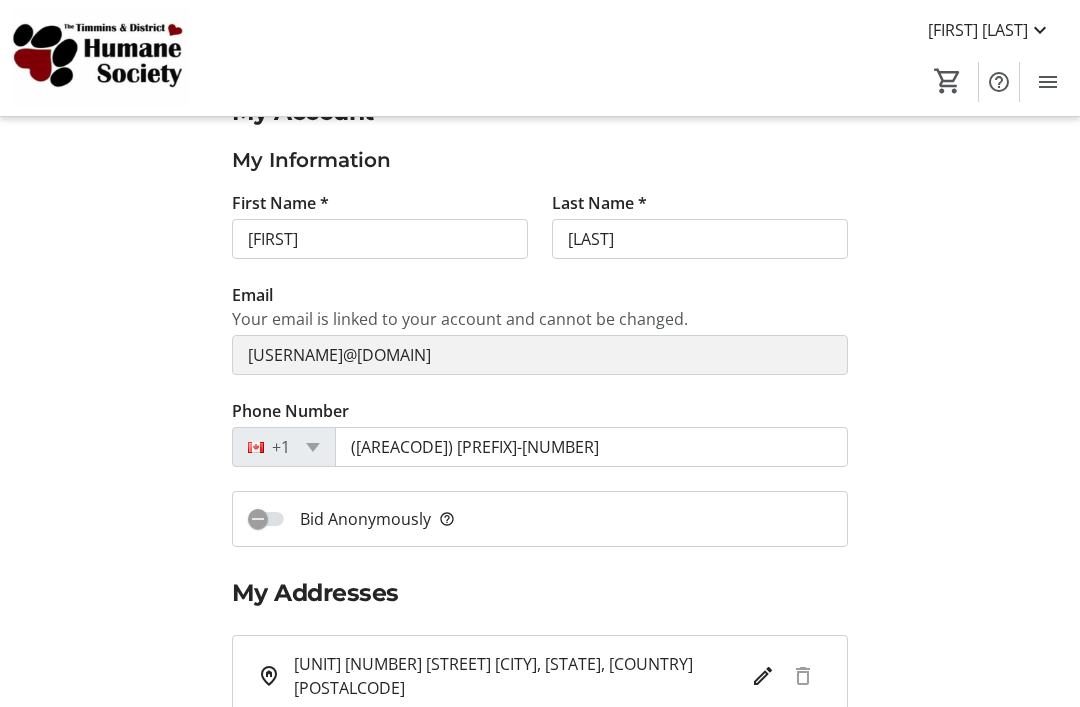 scroll, scrollTop: 45, scrollLeft: 0, axis: vertical 